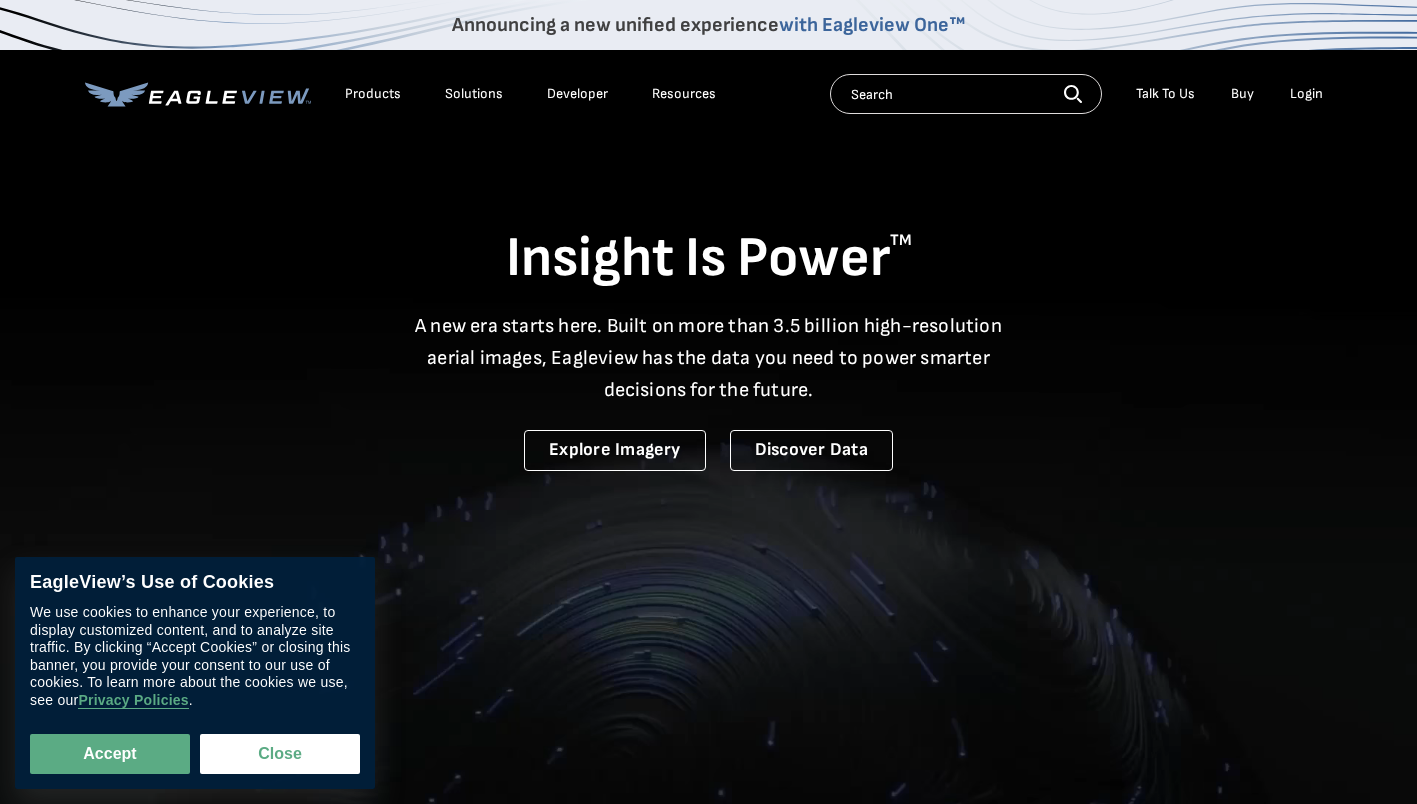 scroll, scrollTop: 0, scrollLeft: 0, axis: both 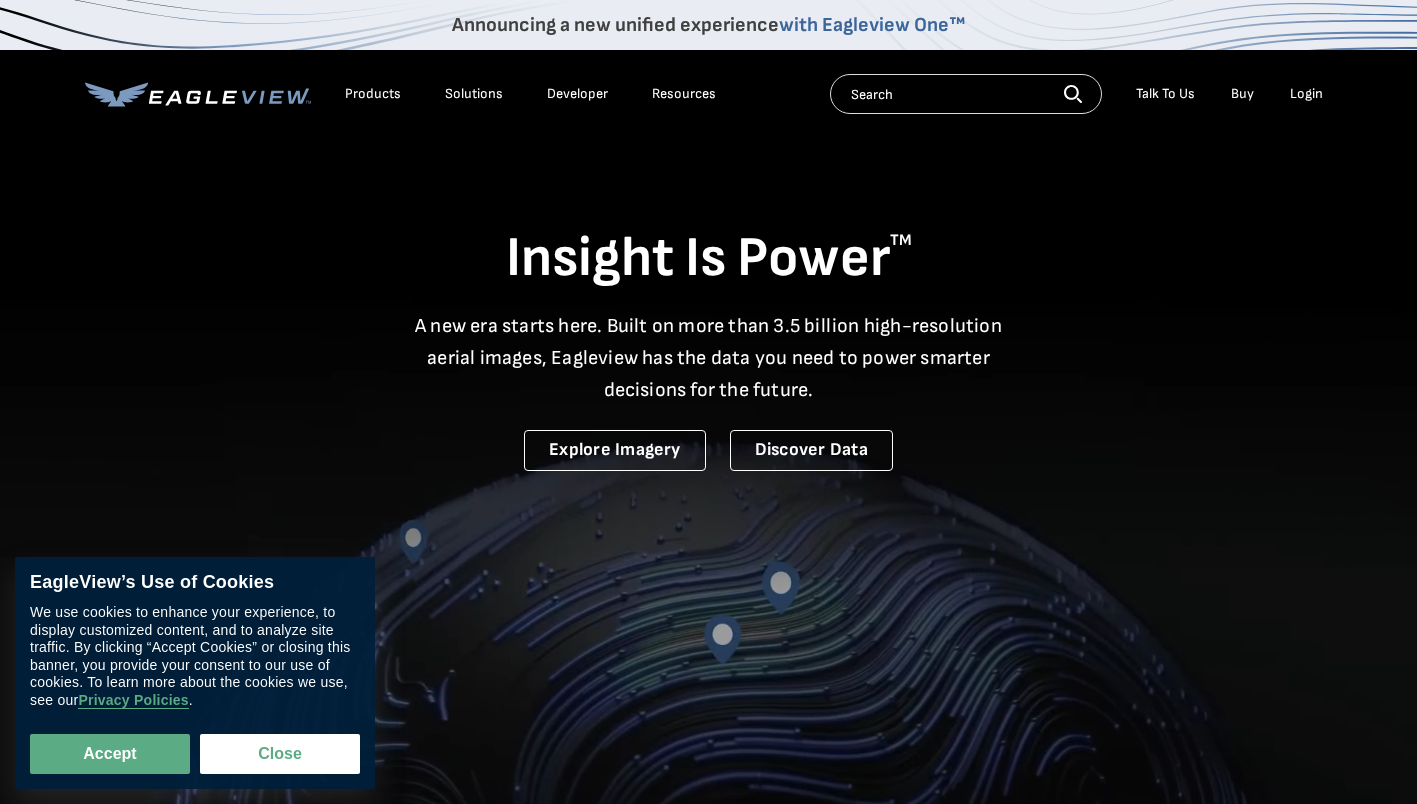 click on "Login" at bounding box center (1306, 94) 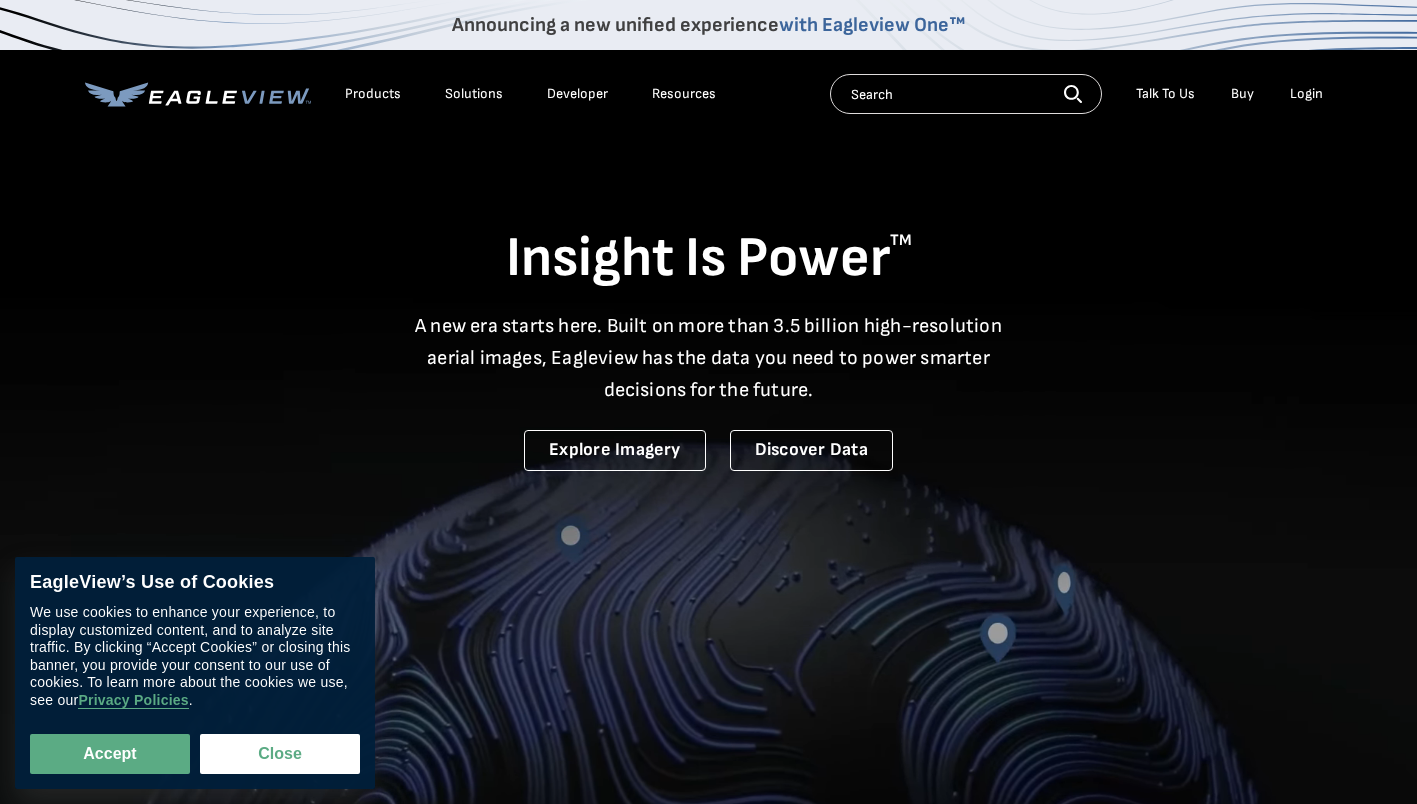 click on "Login" at bounding box center (1306, 94) 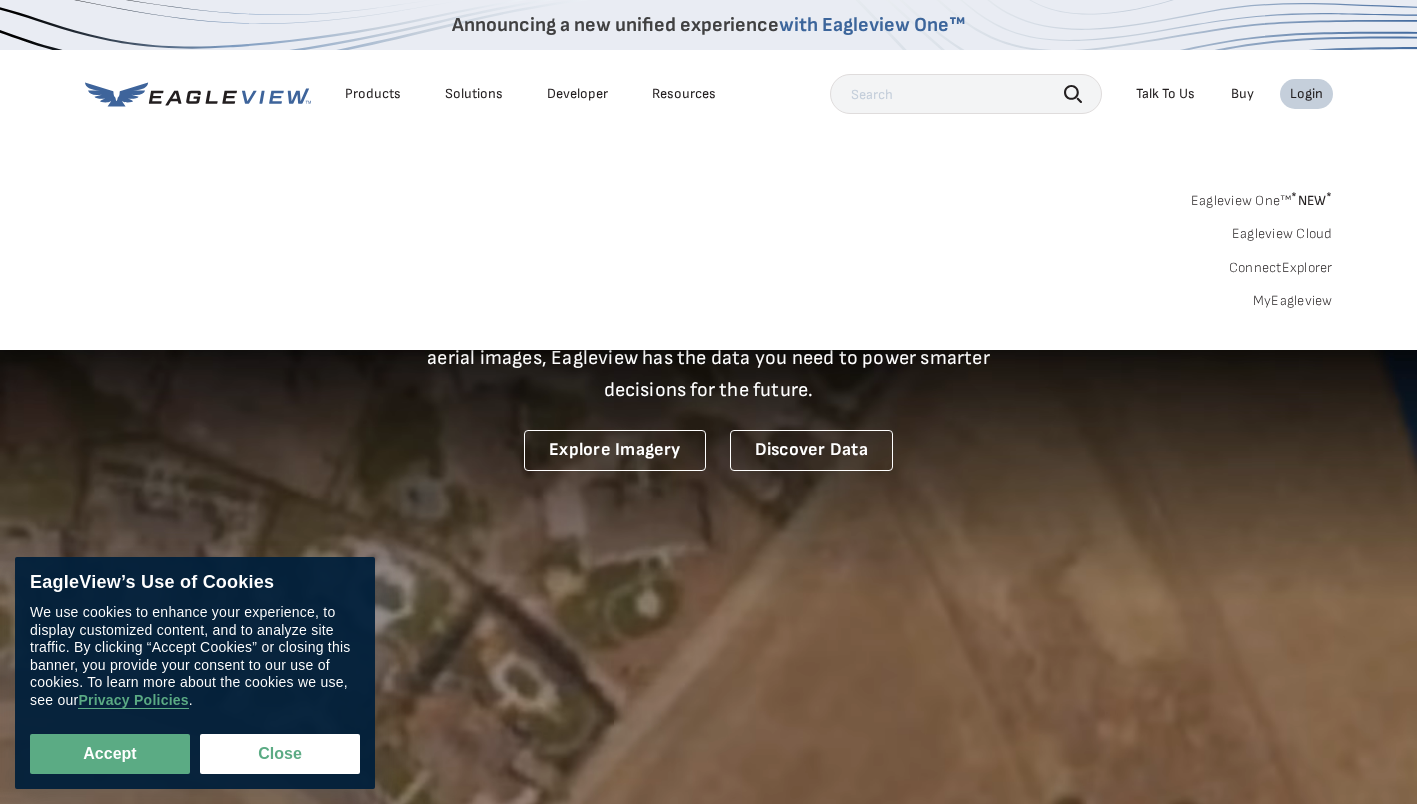 click on "Login" at bounding box center (1306, 94) 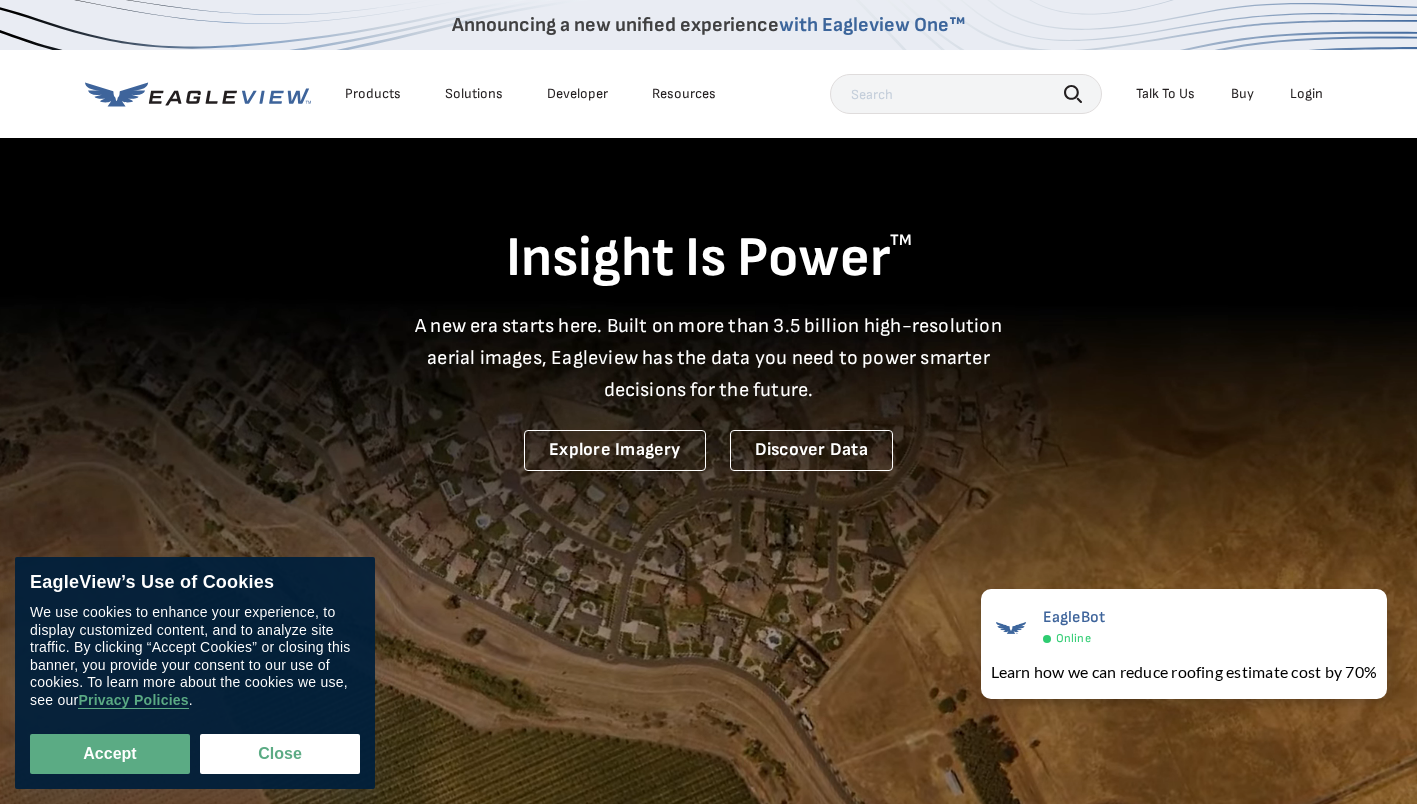click on "Login" at bounding box center [1306, 94] 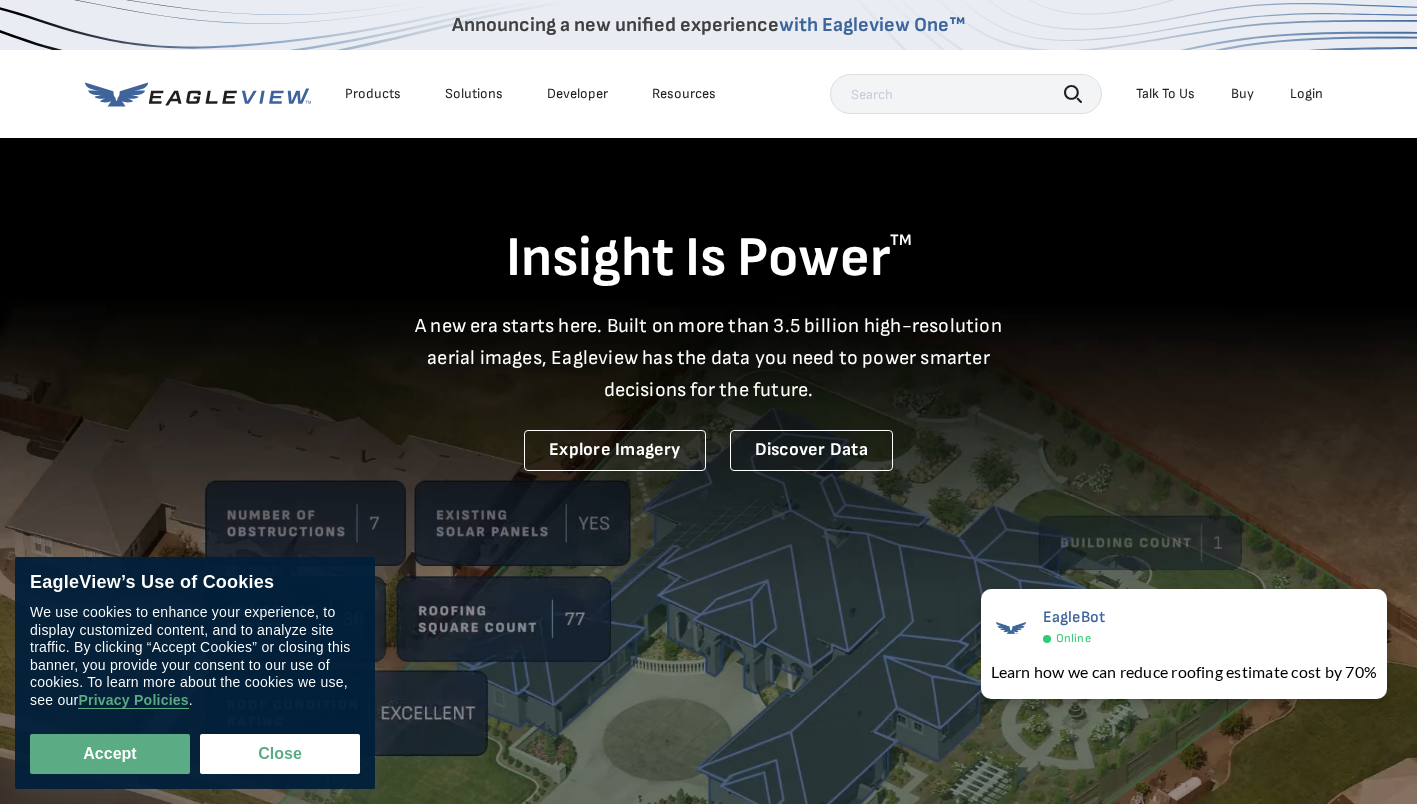 click on "Login" at bounding box center [1306, 94] 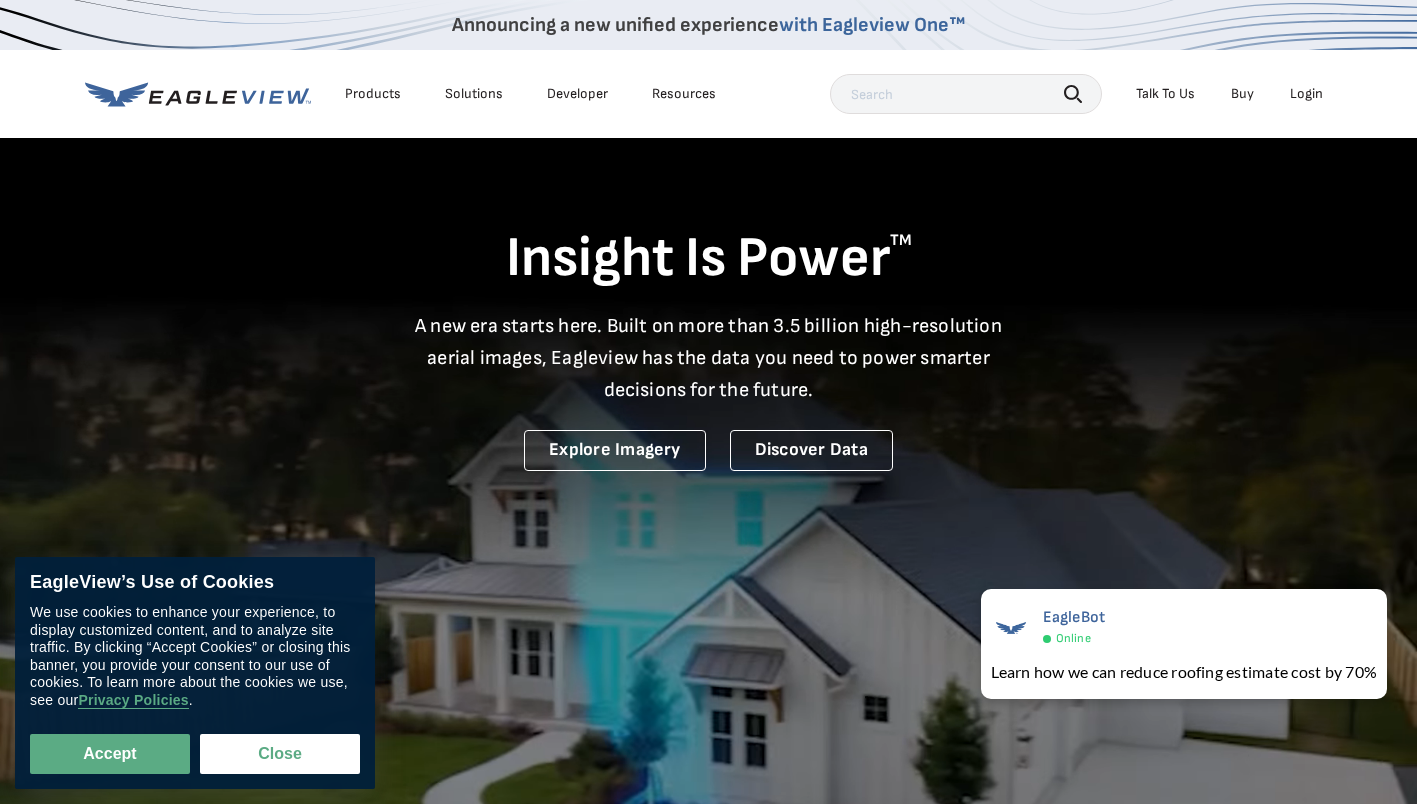 click on "Login" at bounding box center (1306, 94) 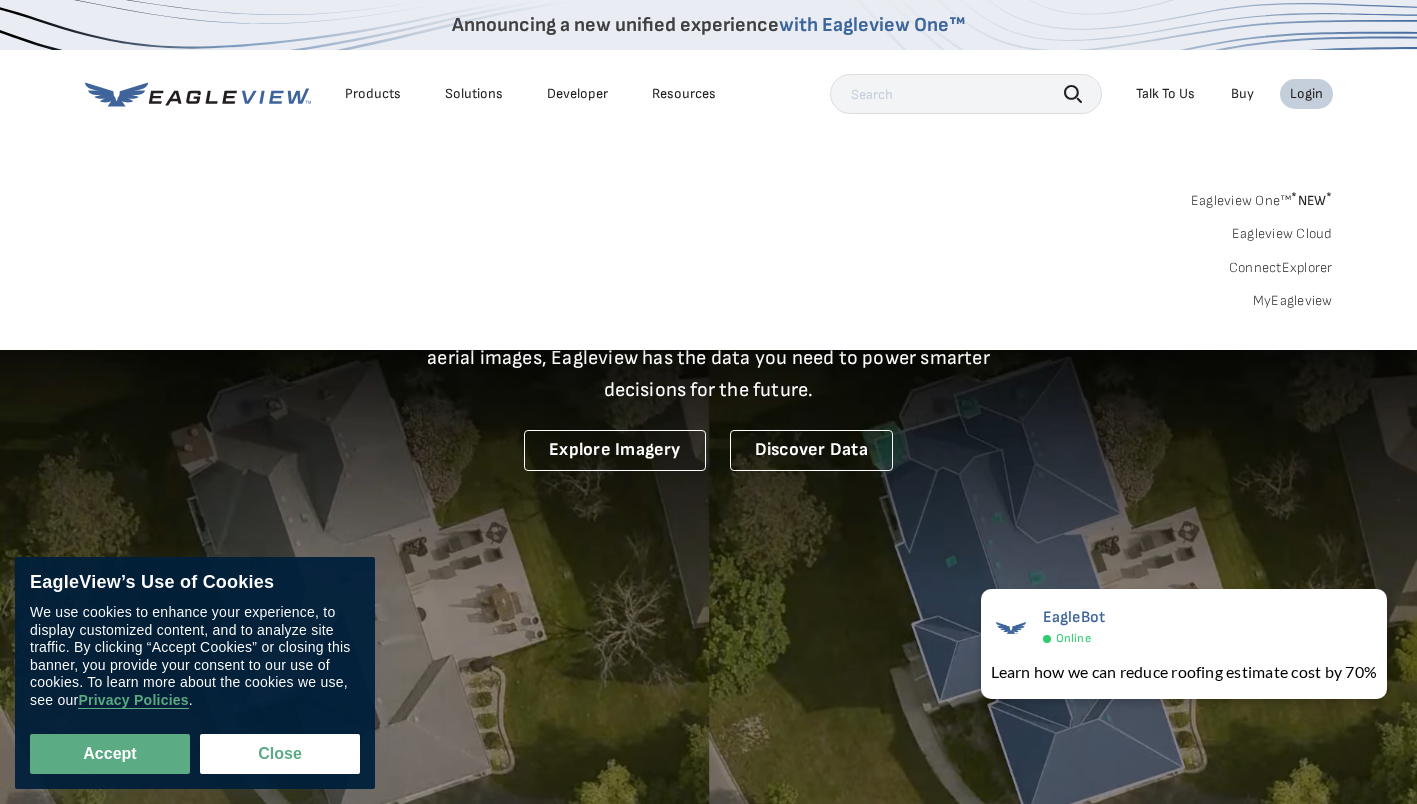 click on "Login" at bounding box center (1306, 94) 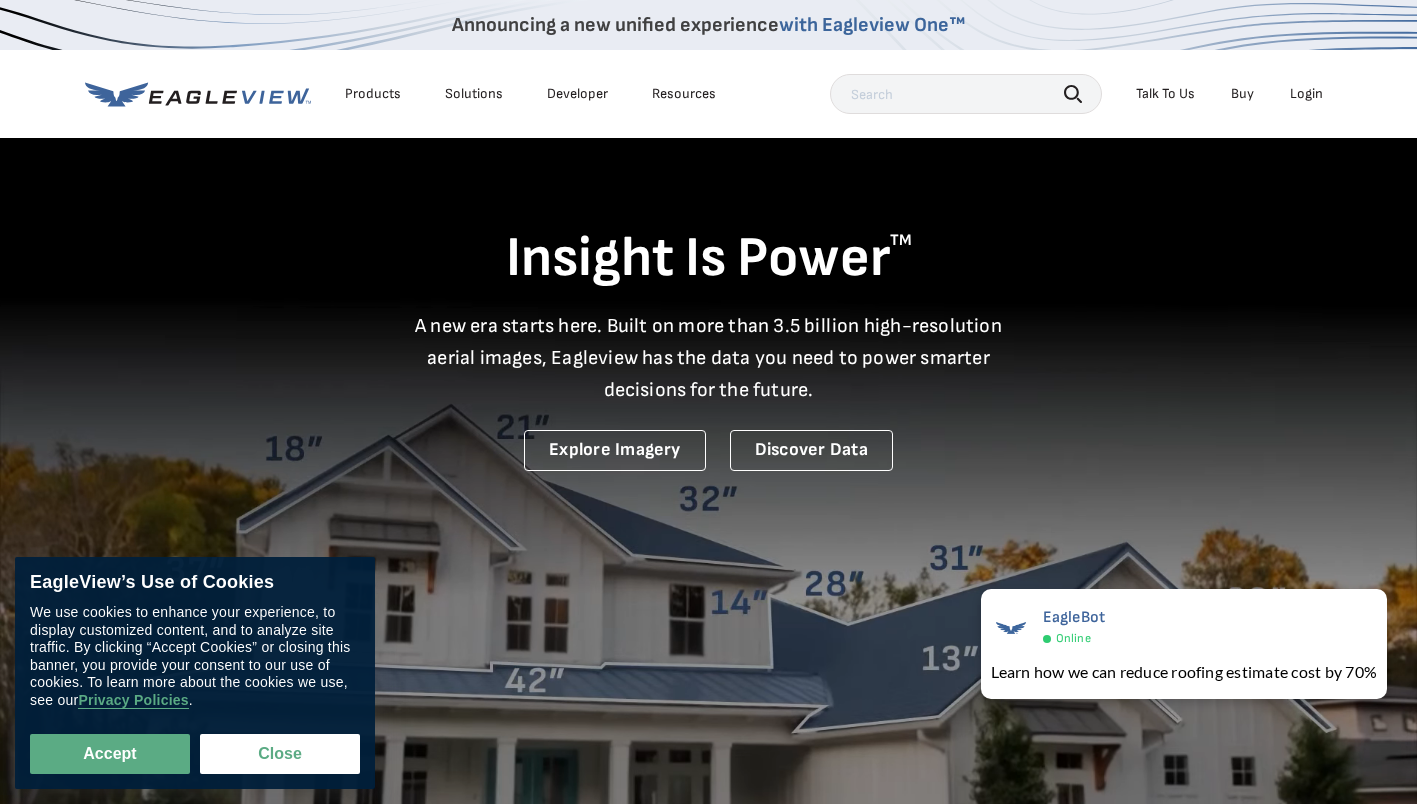 click on "Login" at bounding box center (1306, 94) 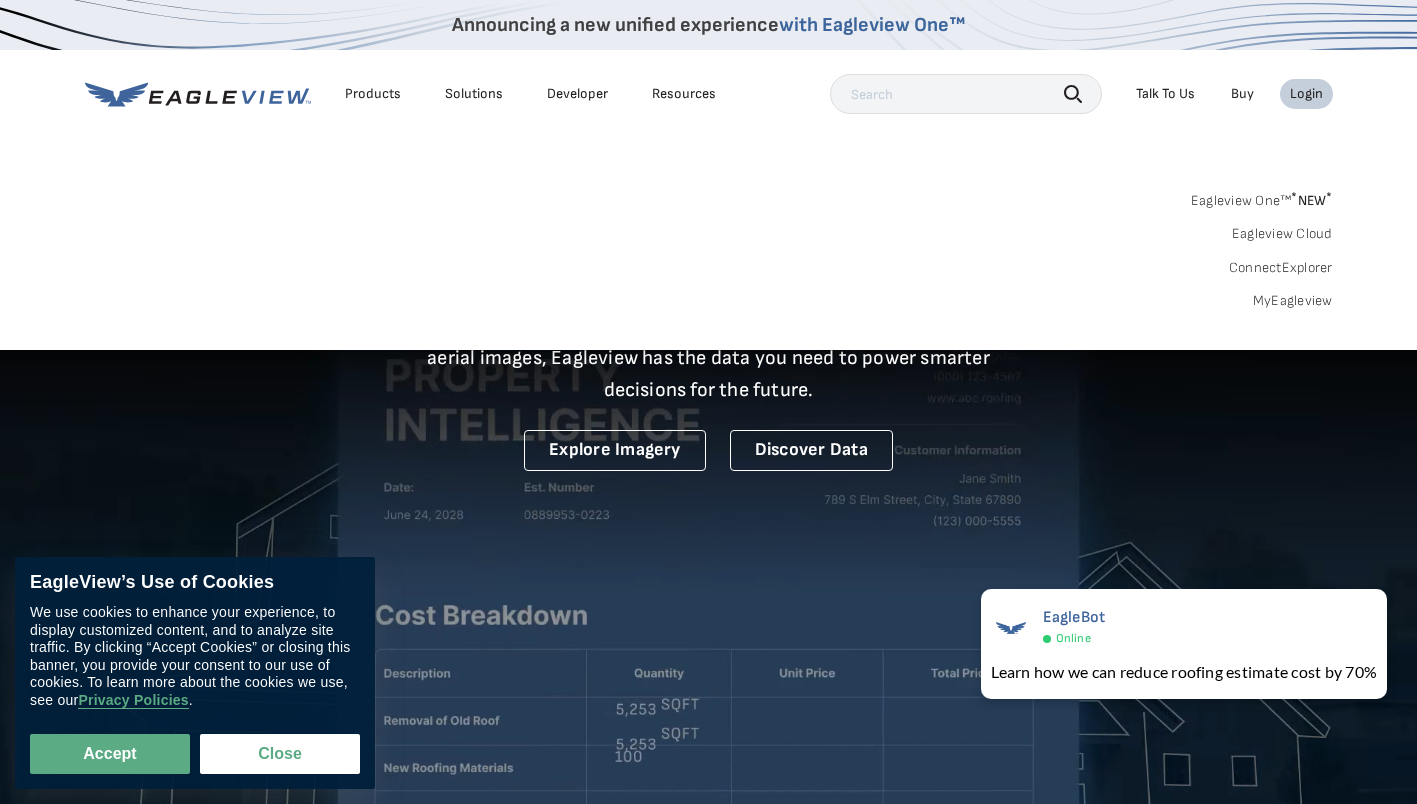 click on "MyEagleview" at bounding box center [1293, 301] 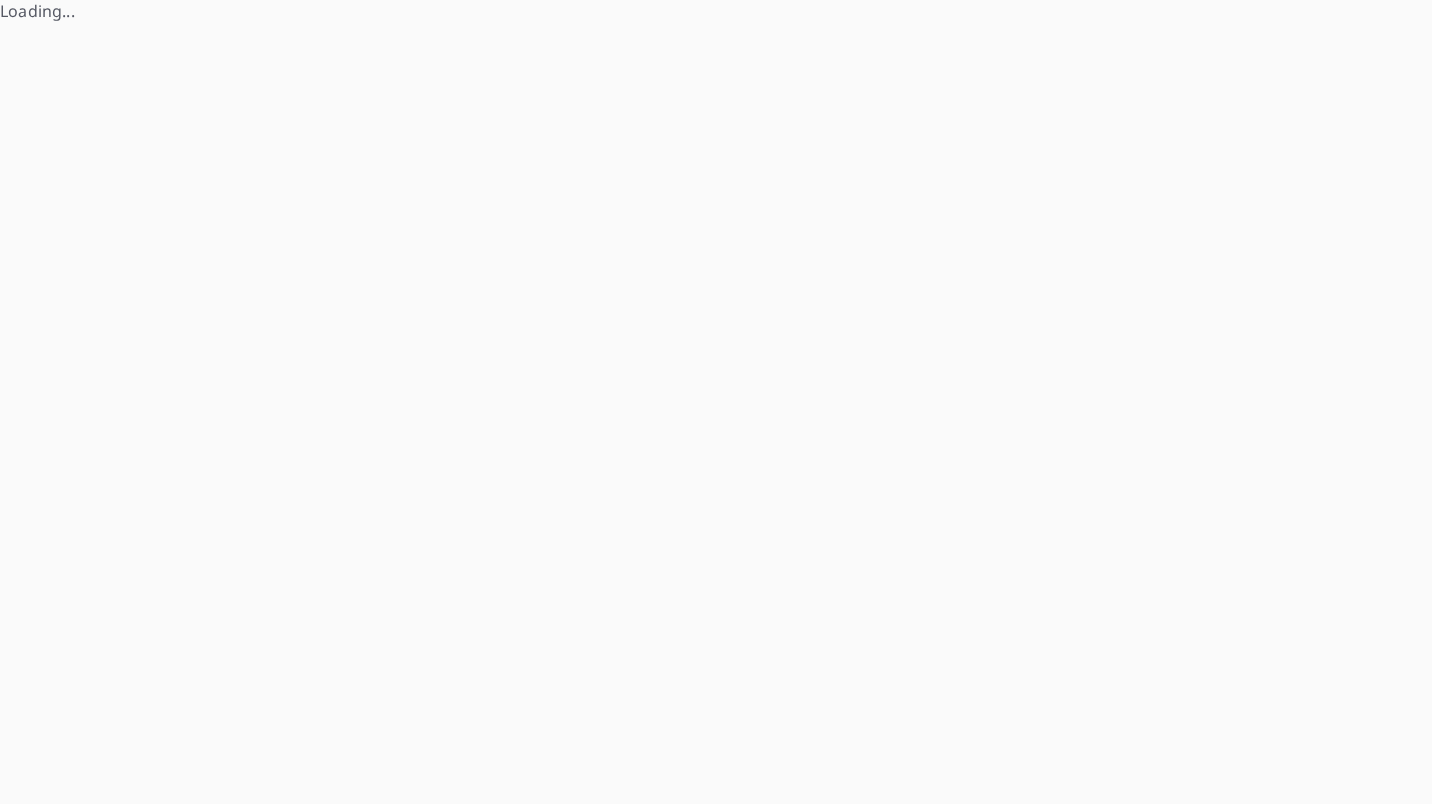 scroll, scrollTop: 0, scrollLeft: 0, axis: both 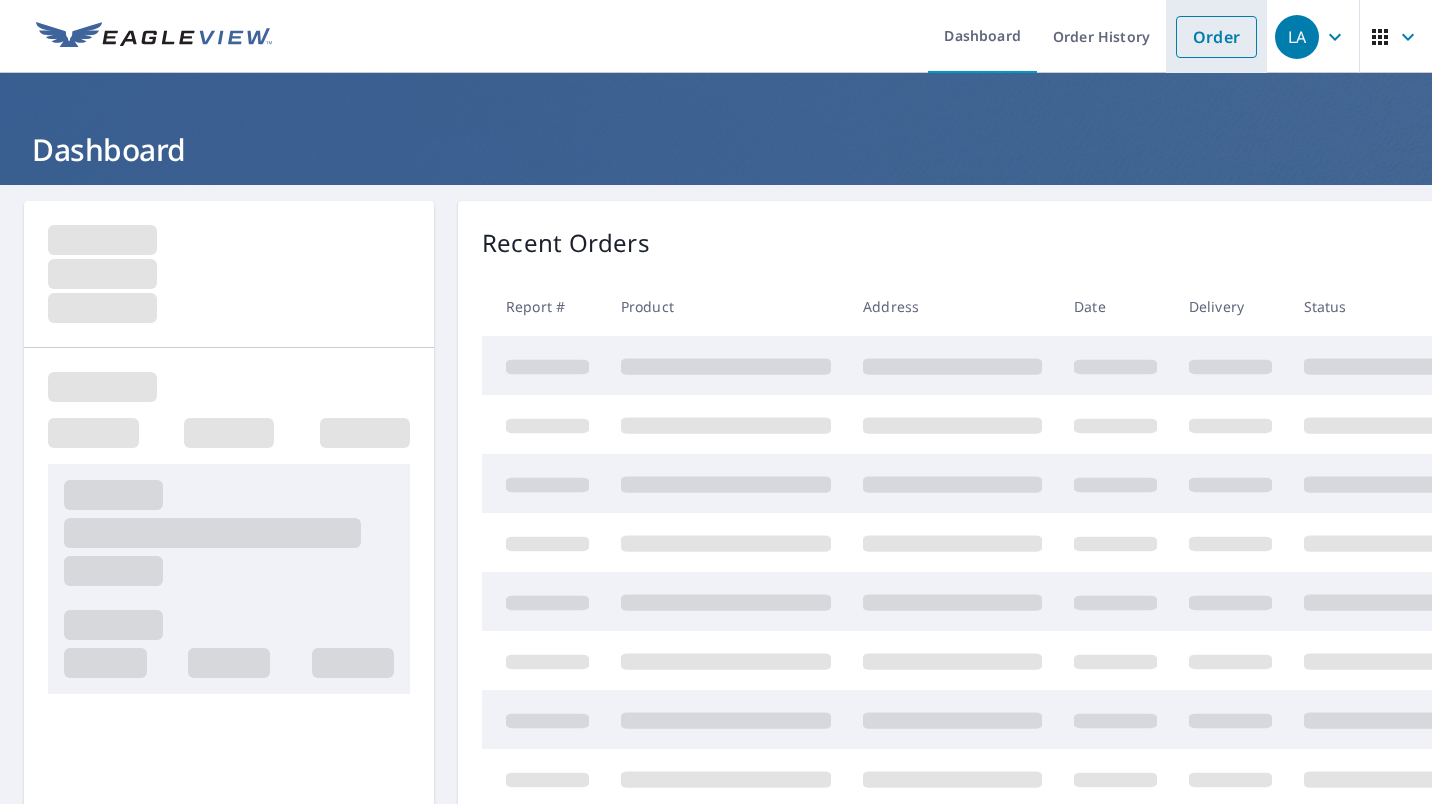 click on "Order" at bounding box center (1216, 37) 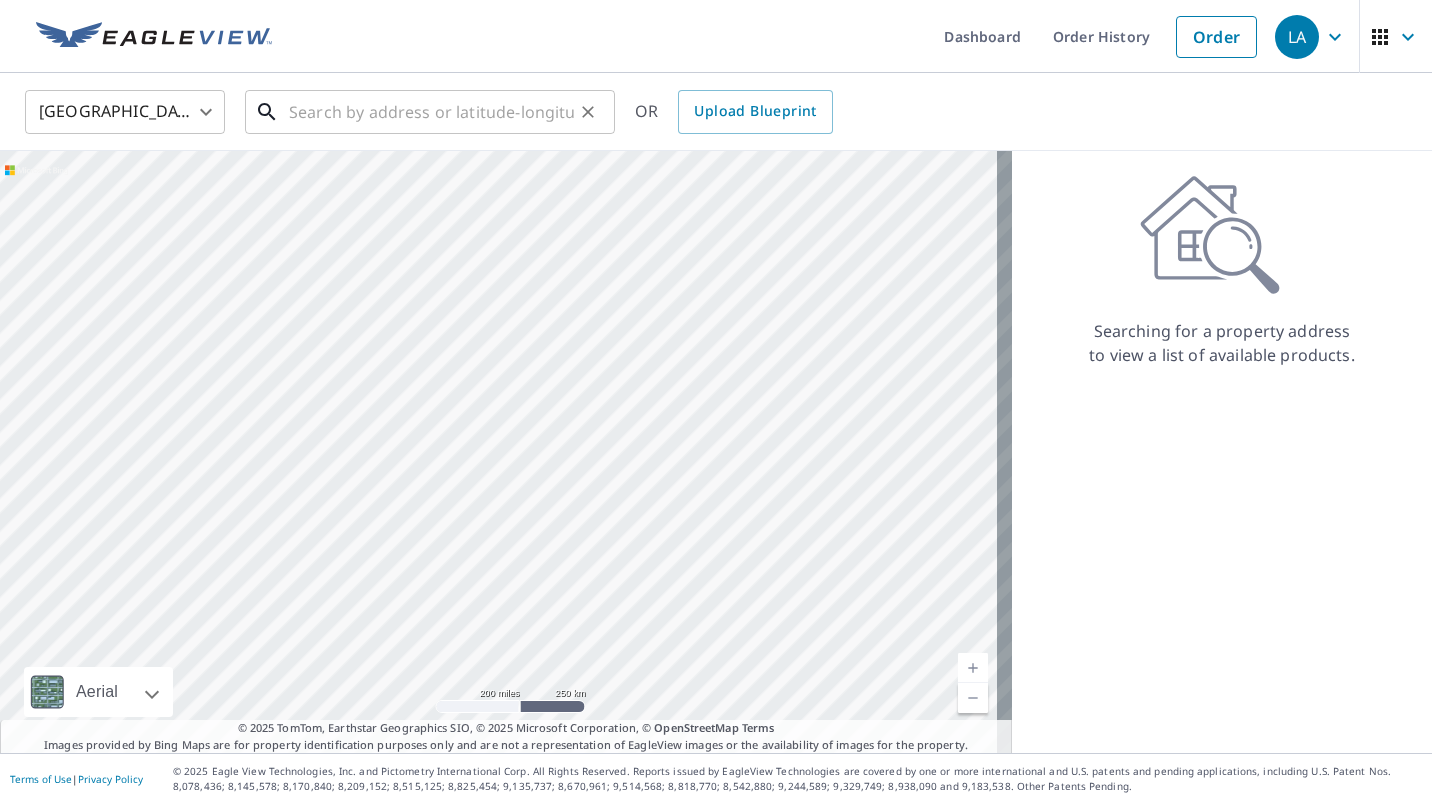 click at bounding box center (431, 112) 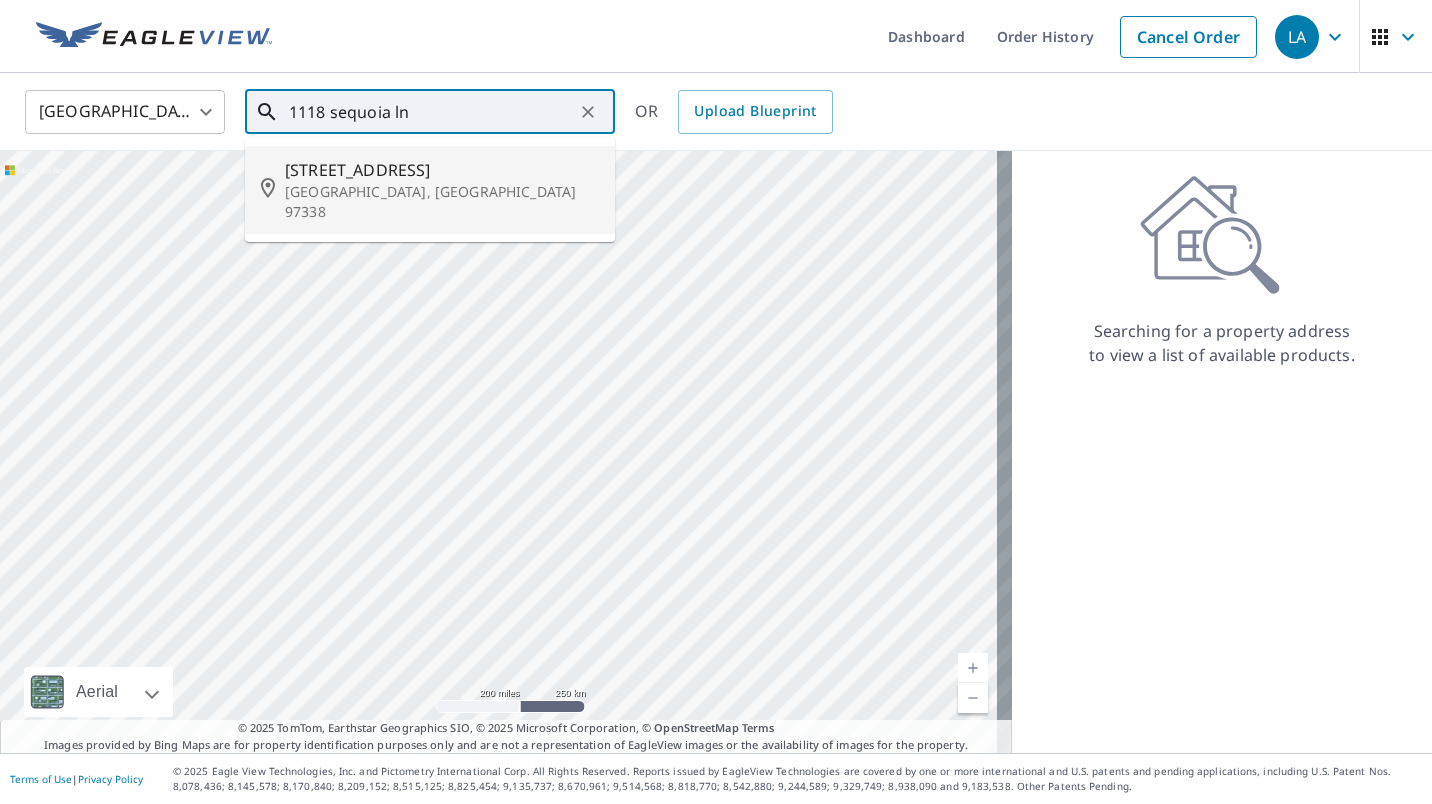 click on "[STREET_ADDRESS]" at bounding box center [442, 170] 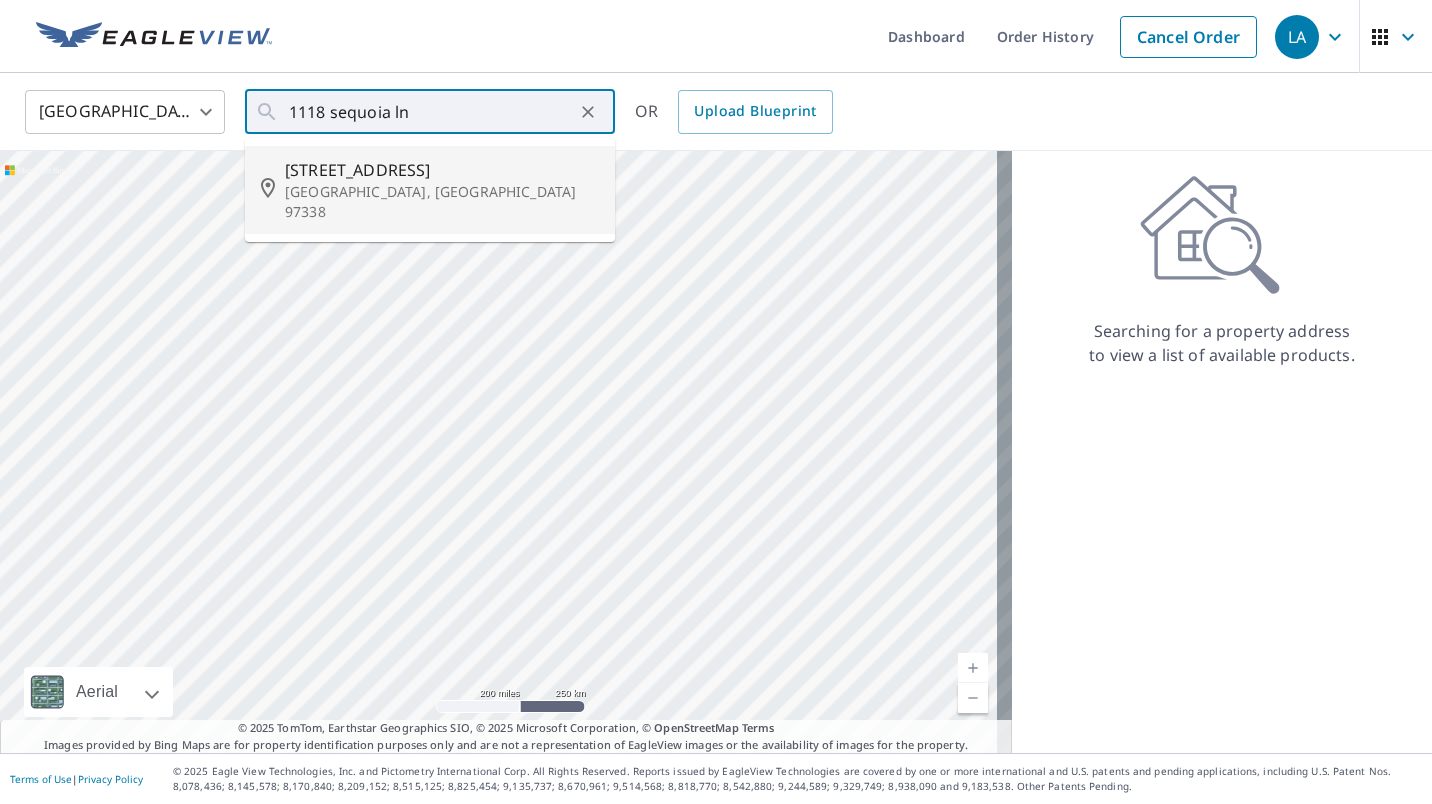 type on "[STREET_ADDRESS]" 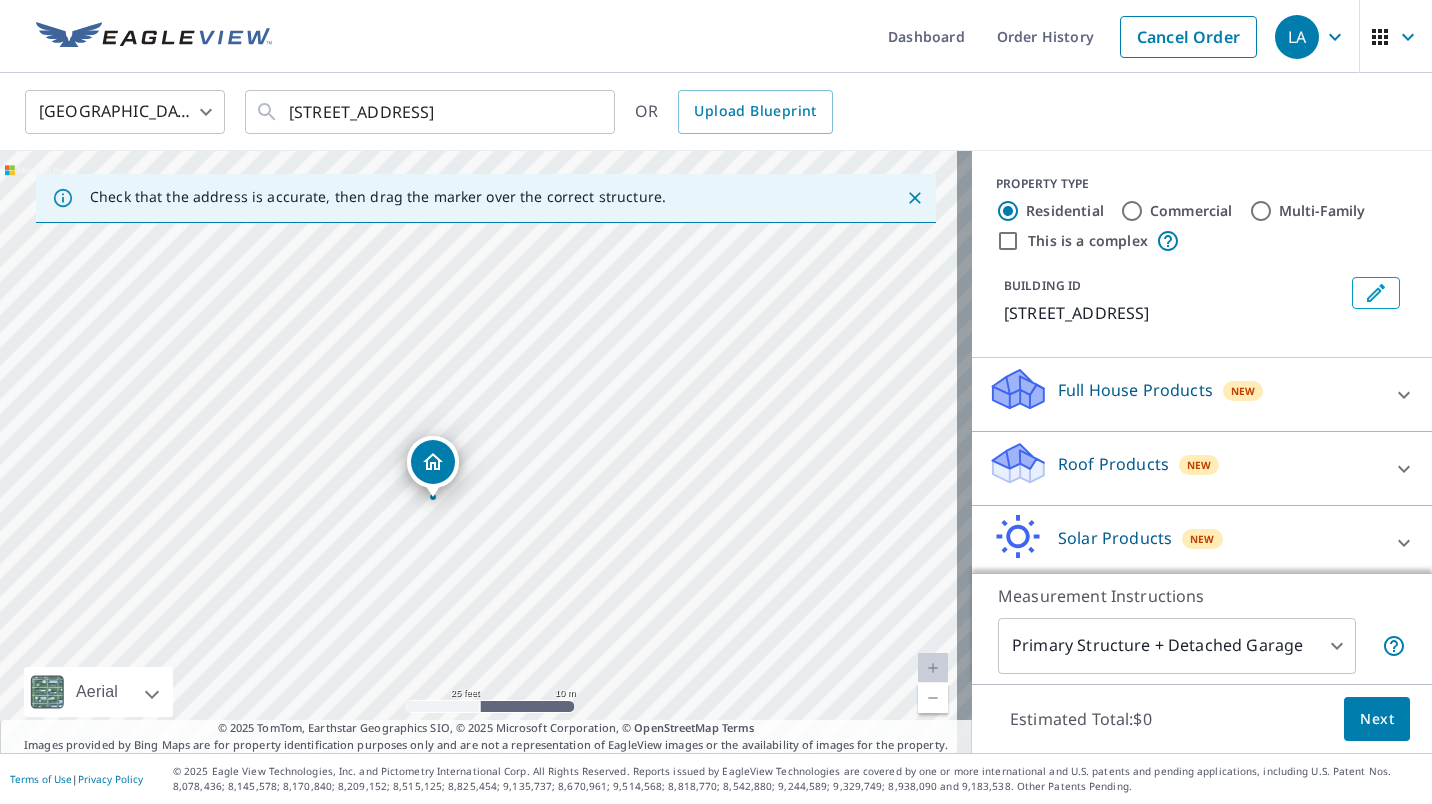 click on "Roof Products" at bounding box center (1113, 464) 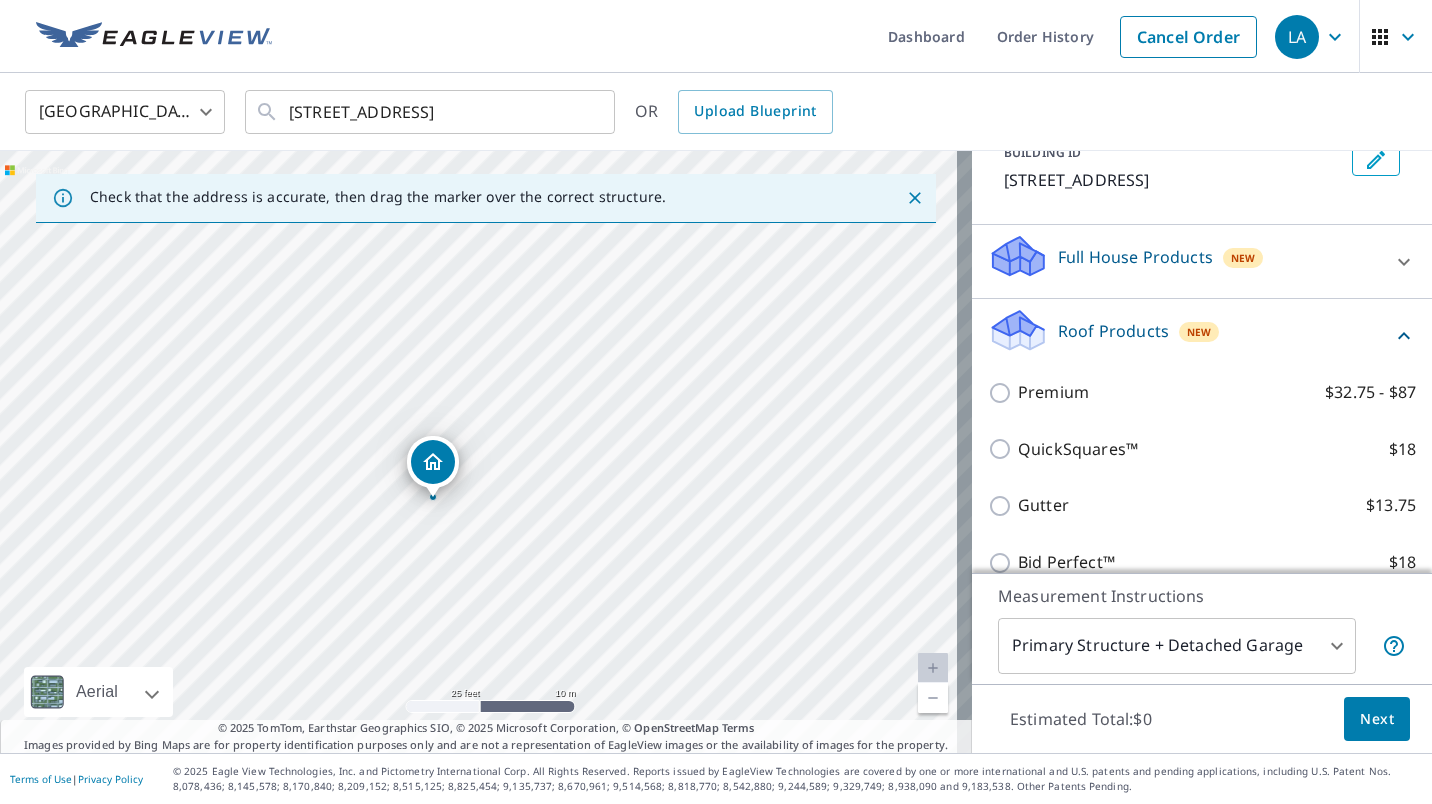 scroll, scrollTop: 139, scrollLeft: 0, axis: vertical 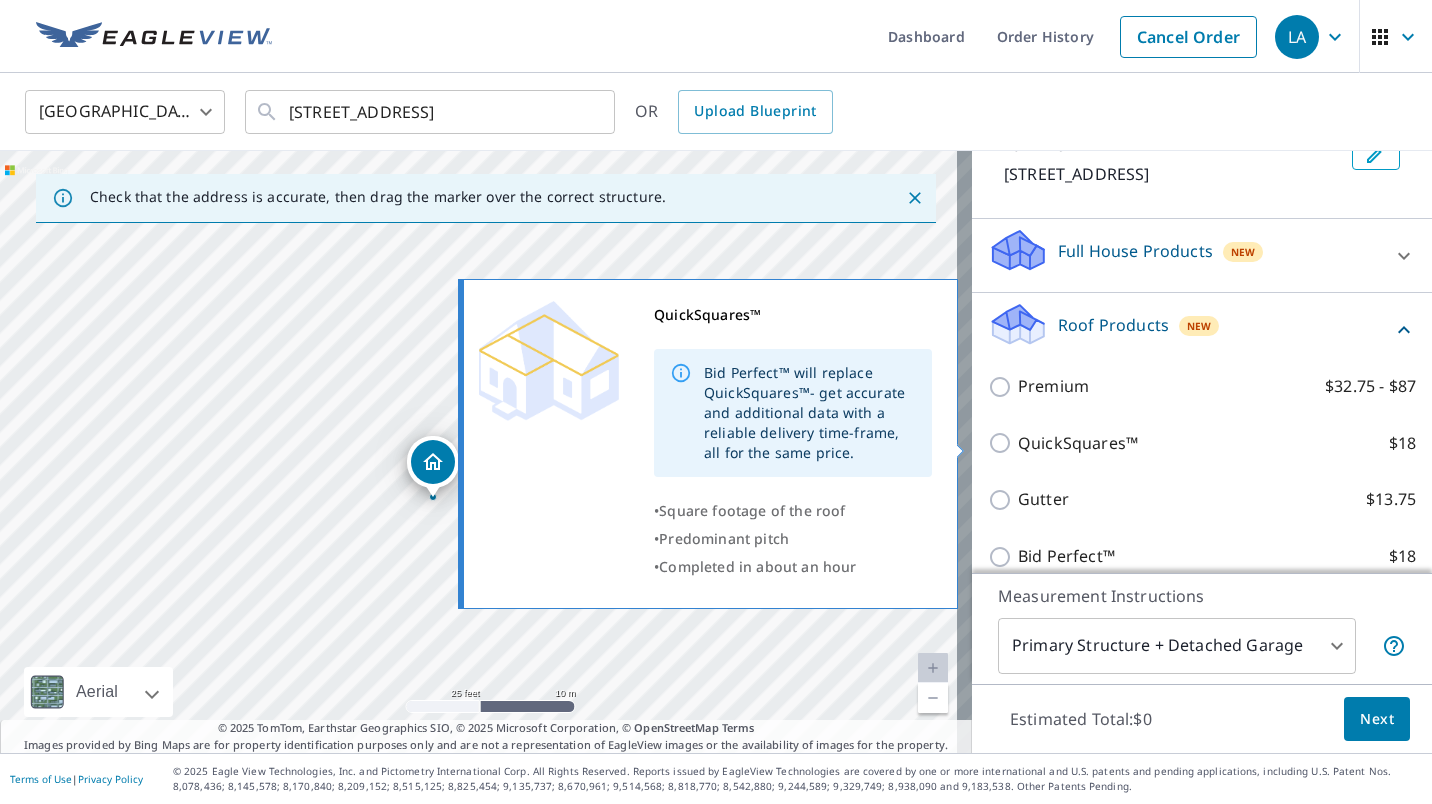 click on "QuickSquares™" at bounding box center [1078, 443] 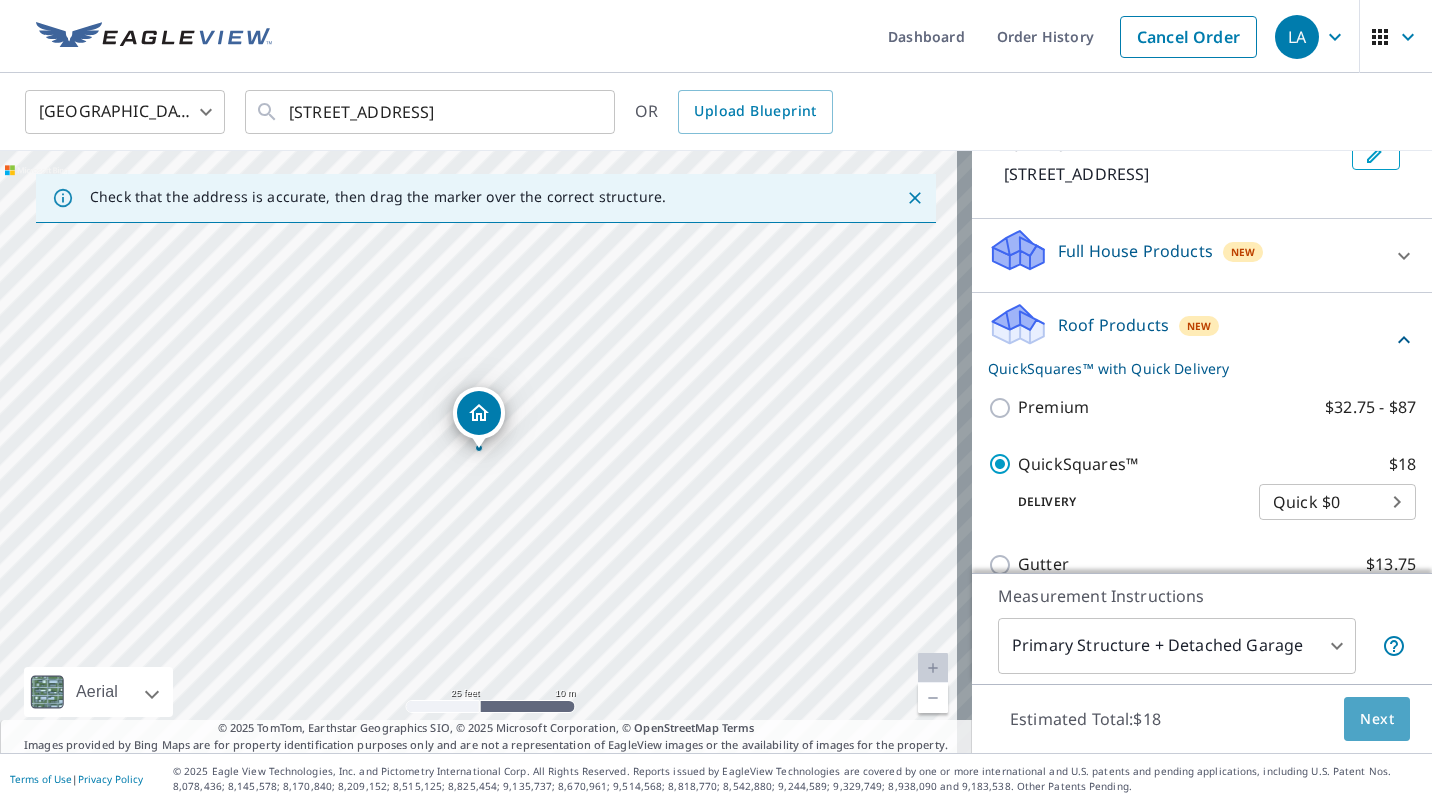 click on "Next" at bounding box center [1377, 719] 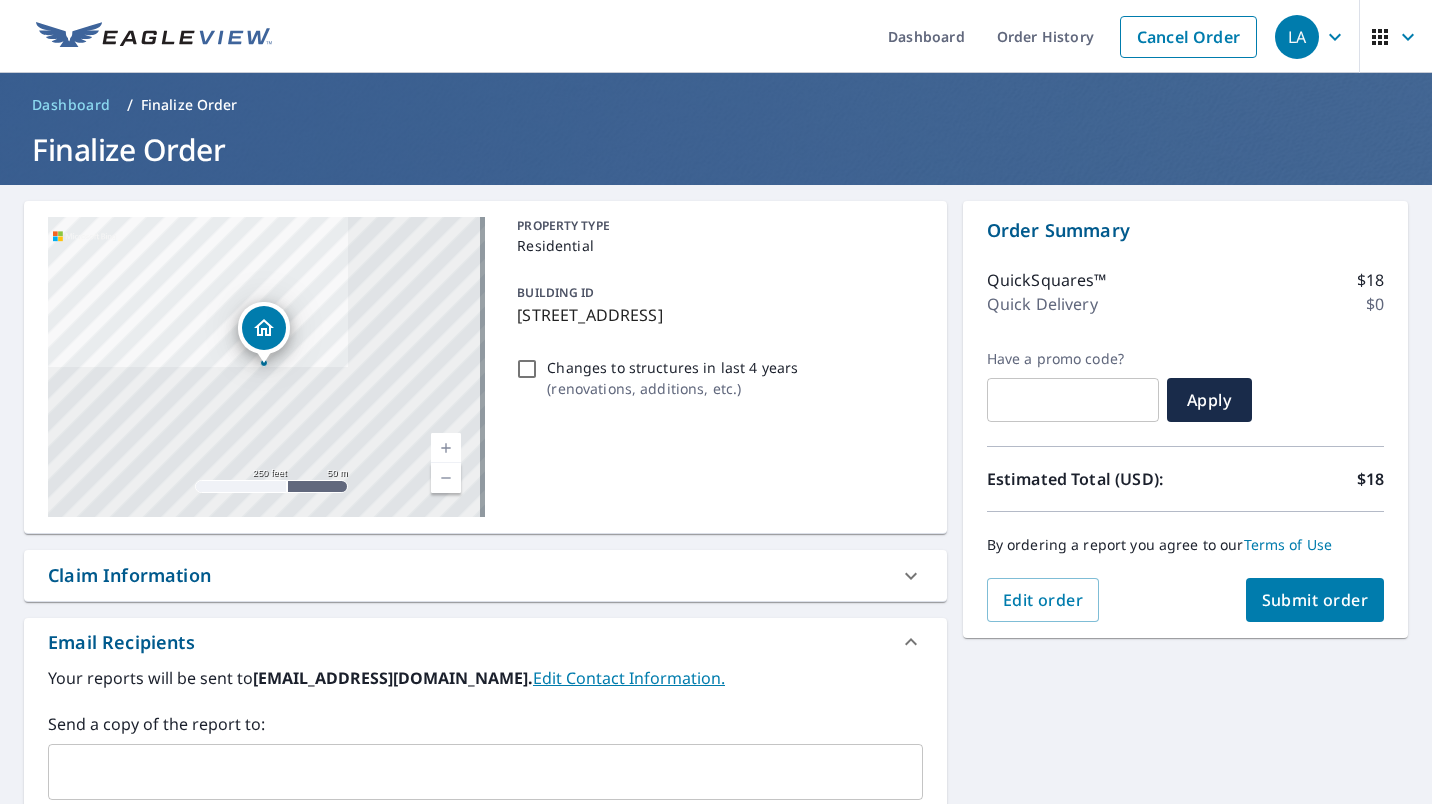 click on "Submit order" at bounding box center [1315, 600] 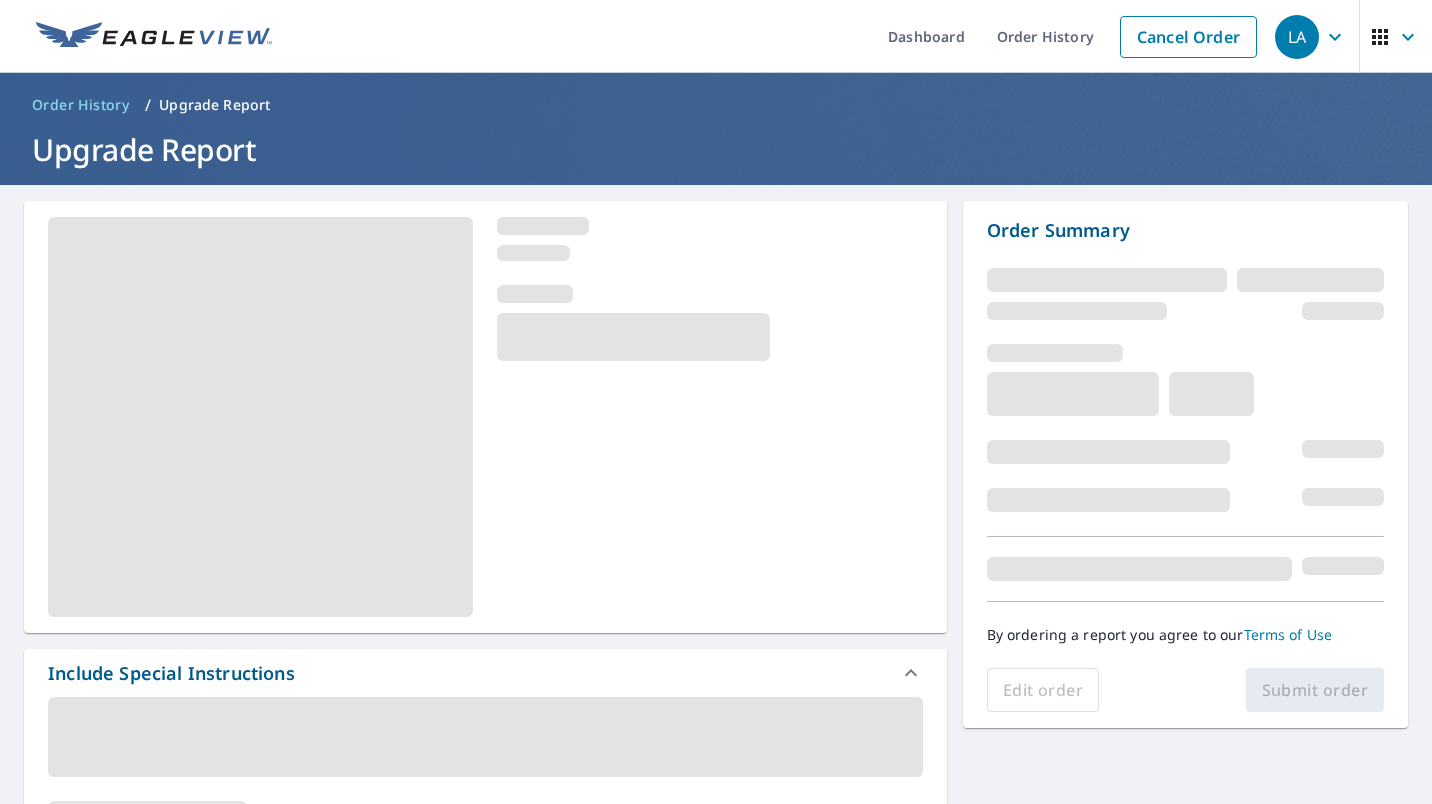 scroll, scrollTop: 0, scrollLeft: 0, axis: both 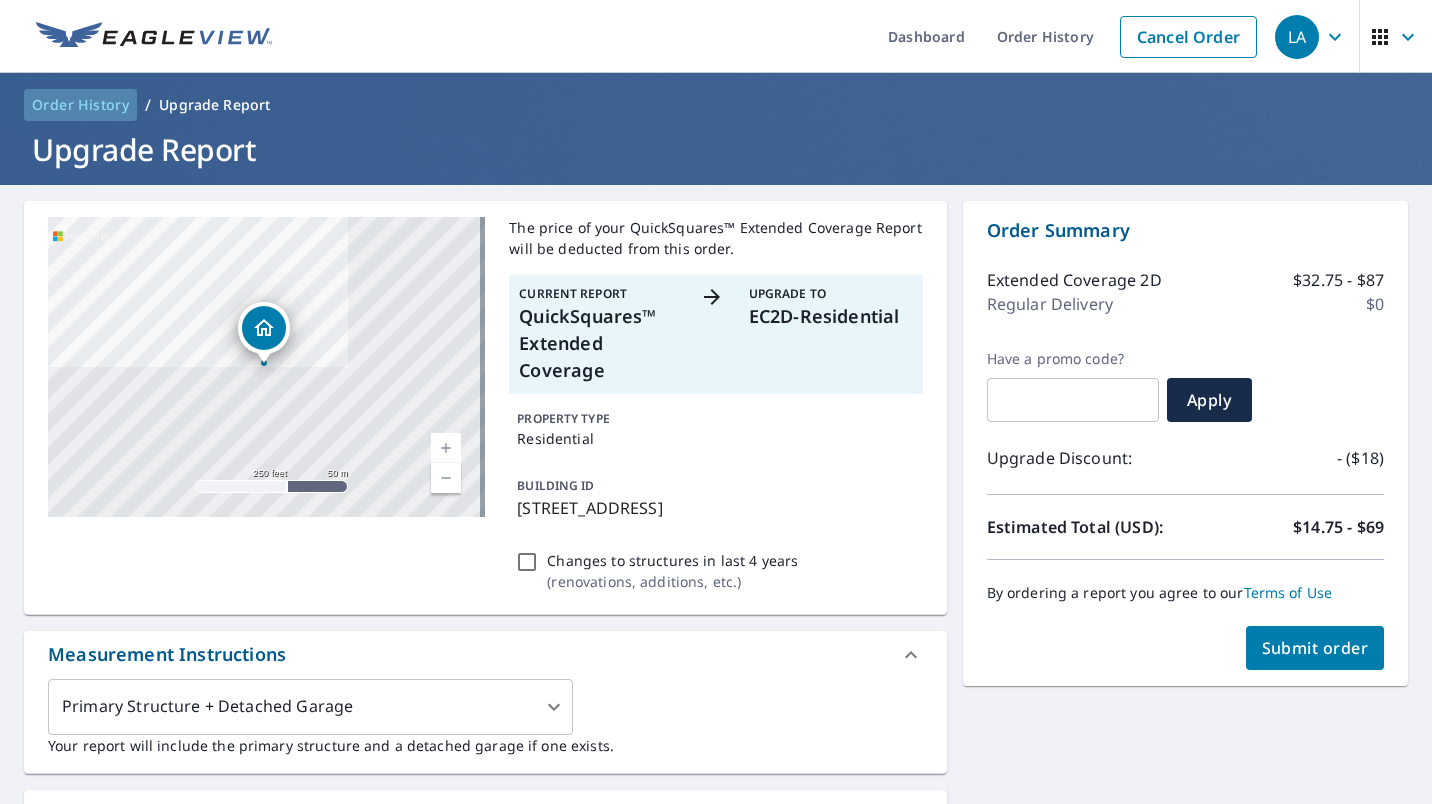 click on "Order History" at bounding box center (80, 105) 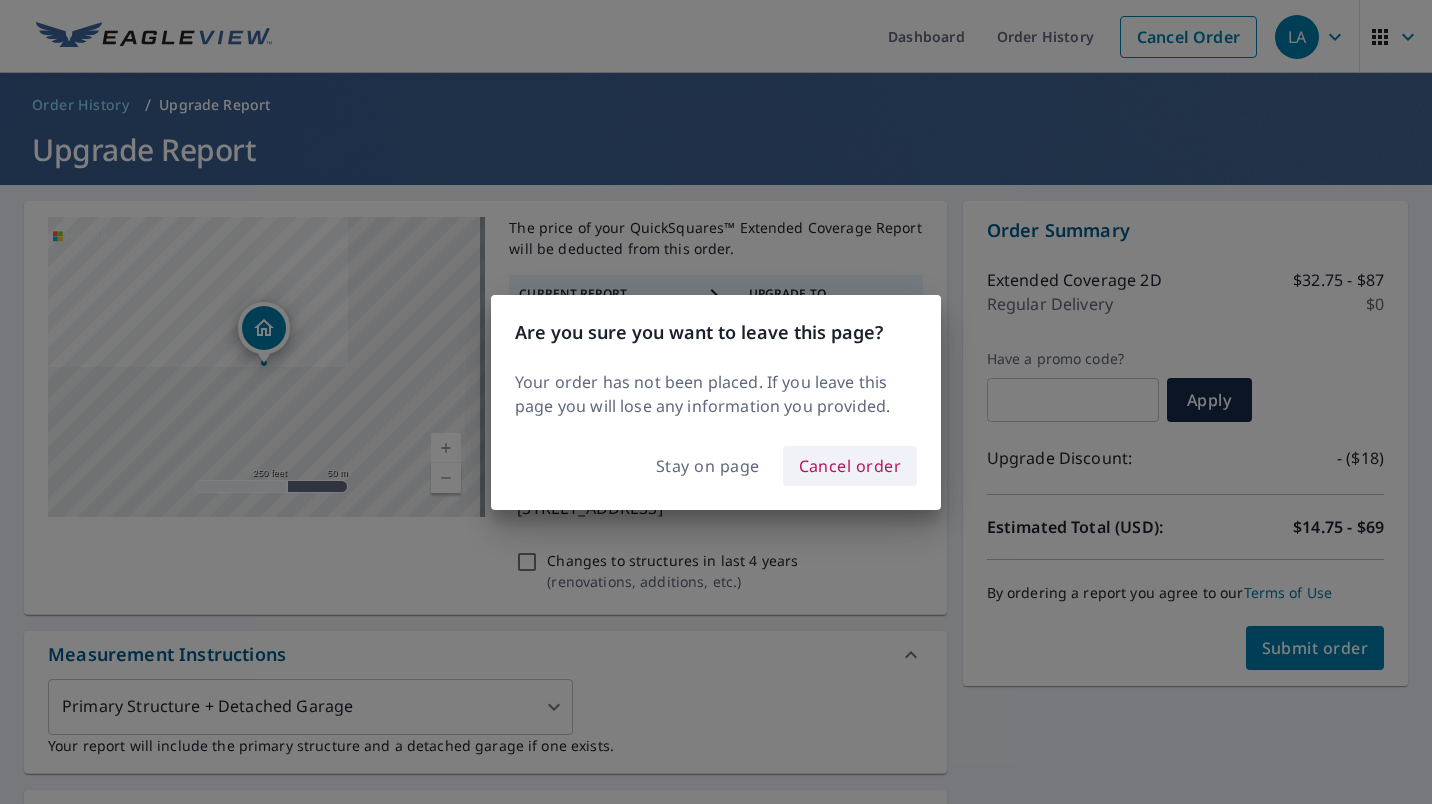 click on "Cancel order" at bounding box center (850, 466) 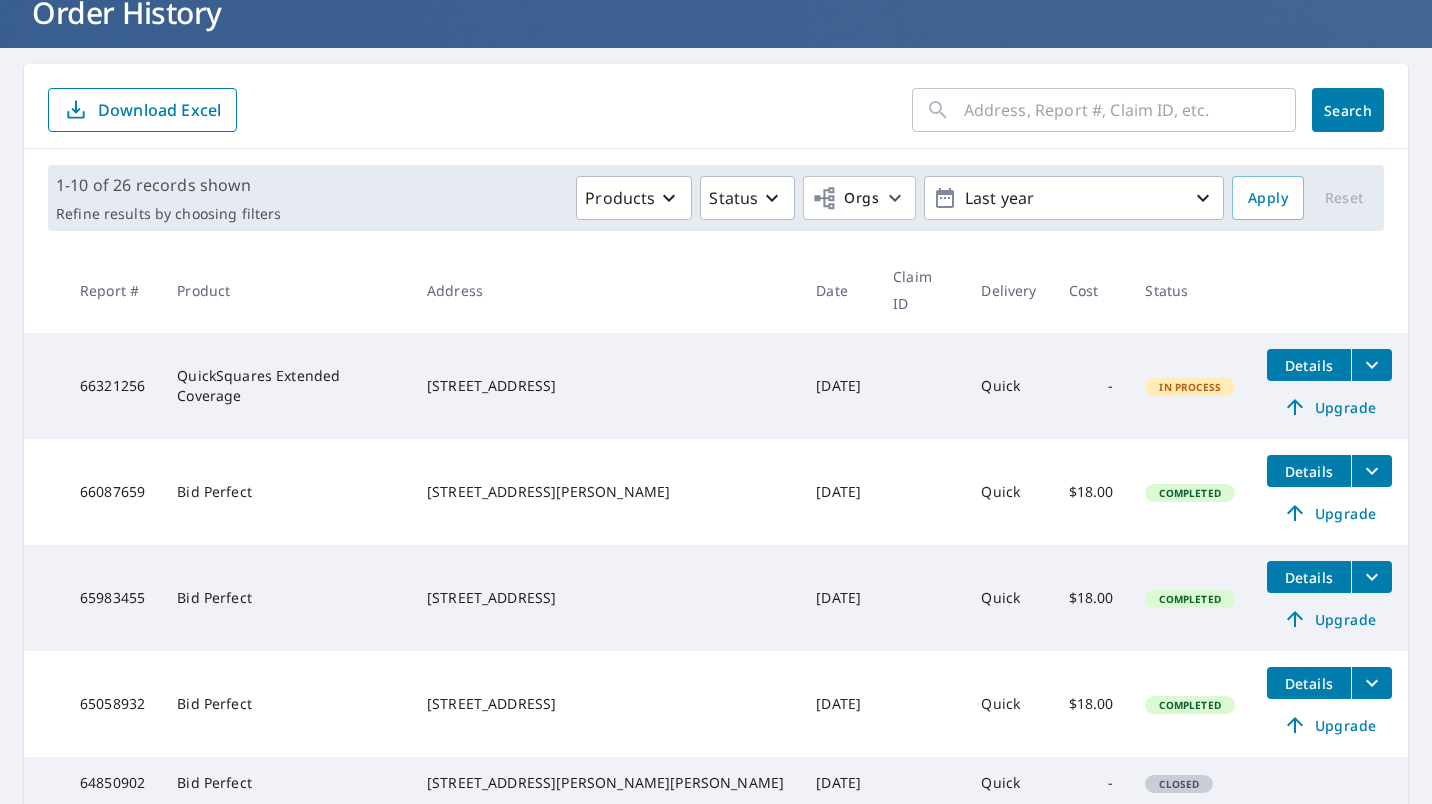 scroll, scrollTop: 138, scrollLeft: 0, axis: vertical 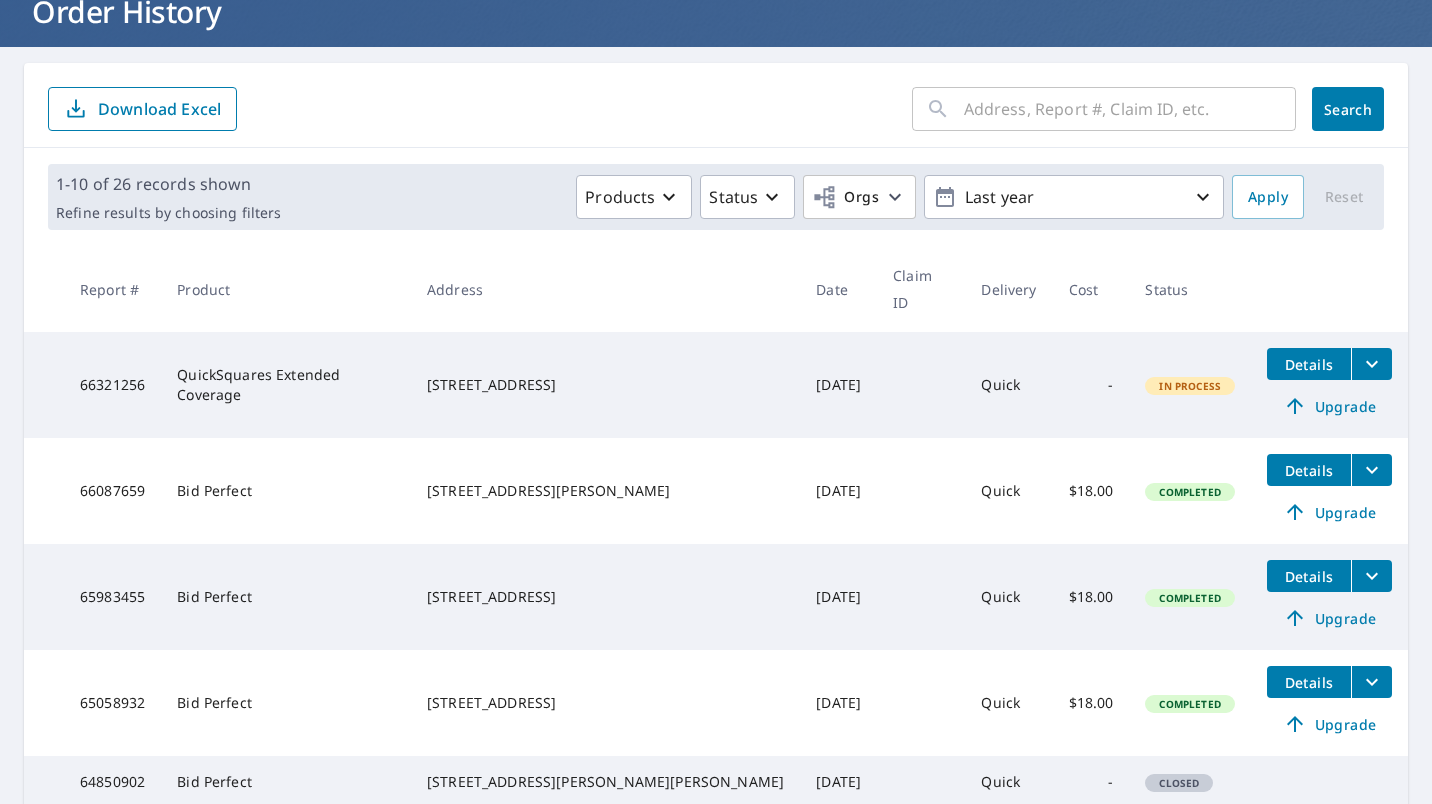 click 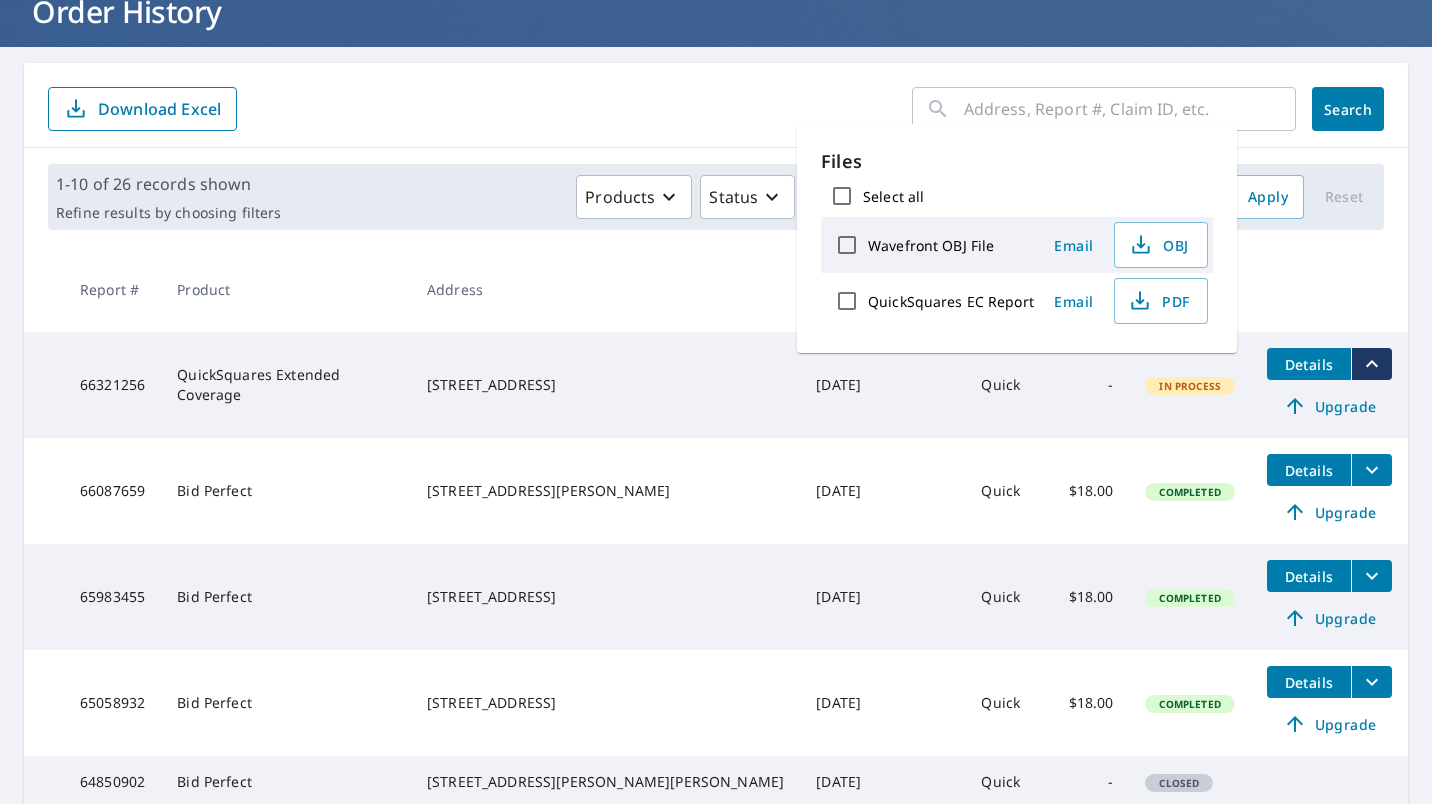 click on "Files Select all Wavefront OBJ File Email OBJ QuickSquares EC Report Email PDF" at bounding box center (1017, 238) 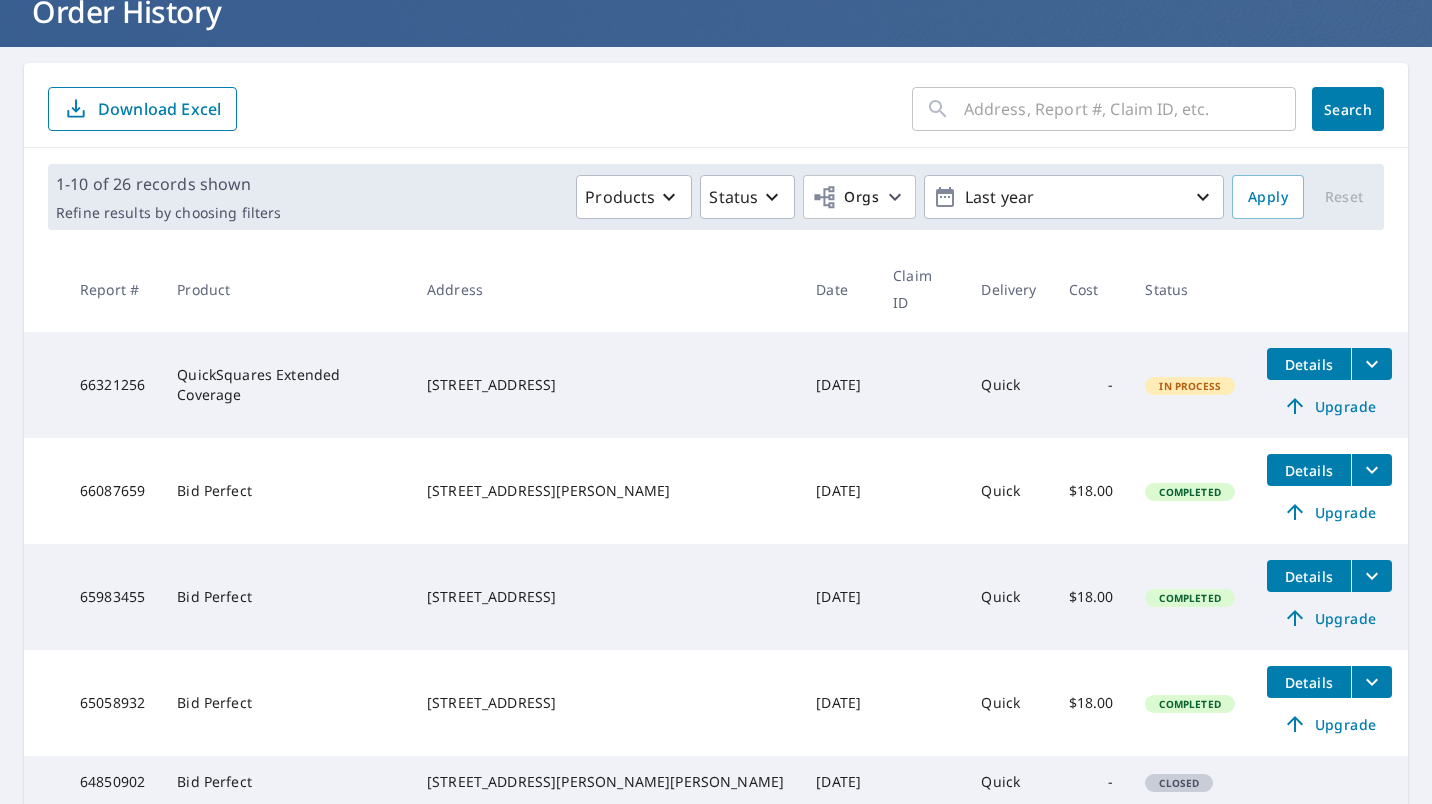 click on "1118 SW Sequoia Ln
Dallas, OR 97338" at bounding box center (605, 385) 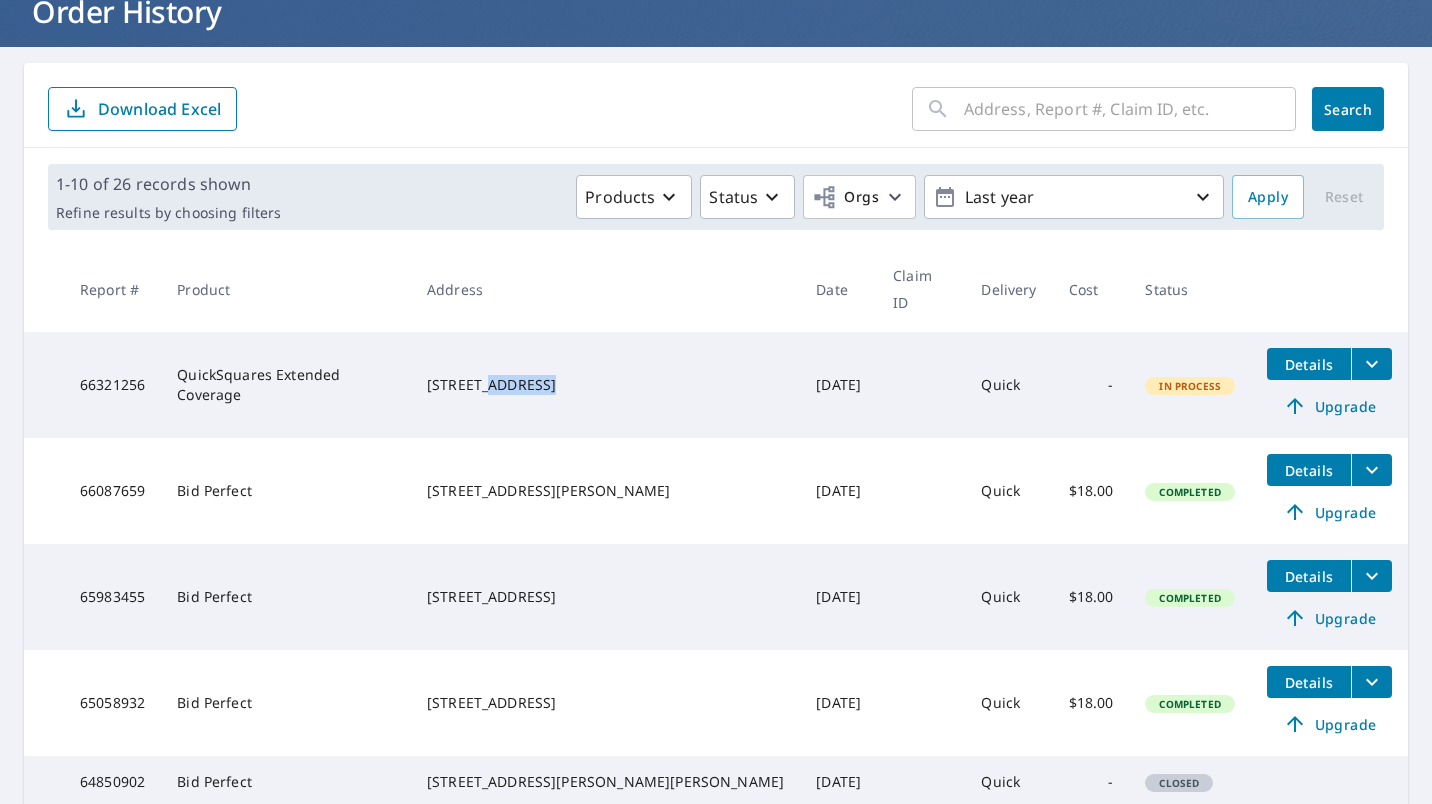 click on "1118 SW Sequoia Ln
Dallas, OR 97338" at bounding box center (605, 385) 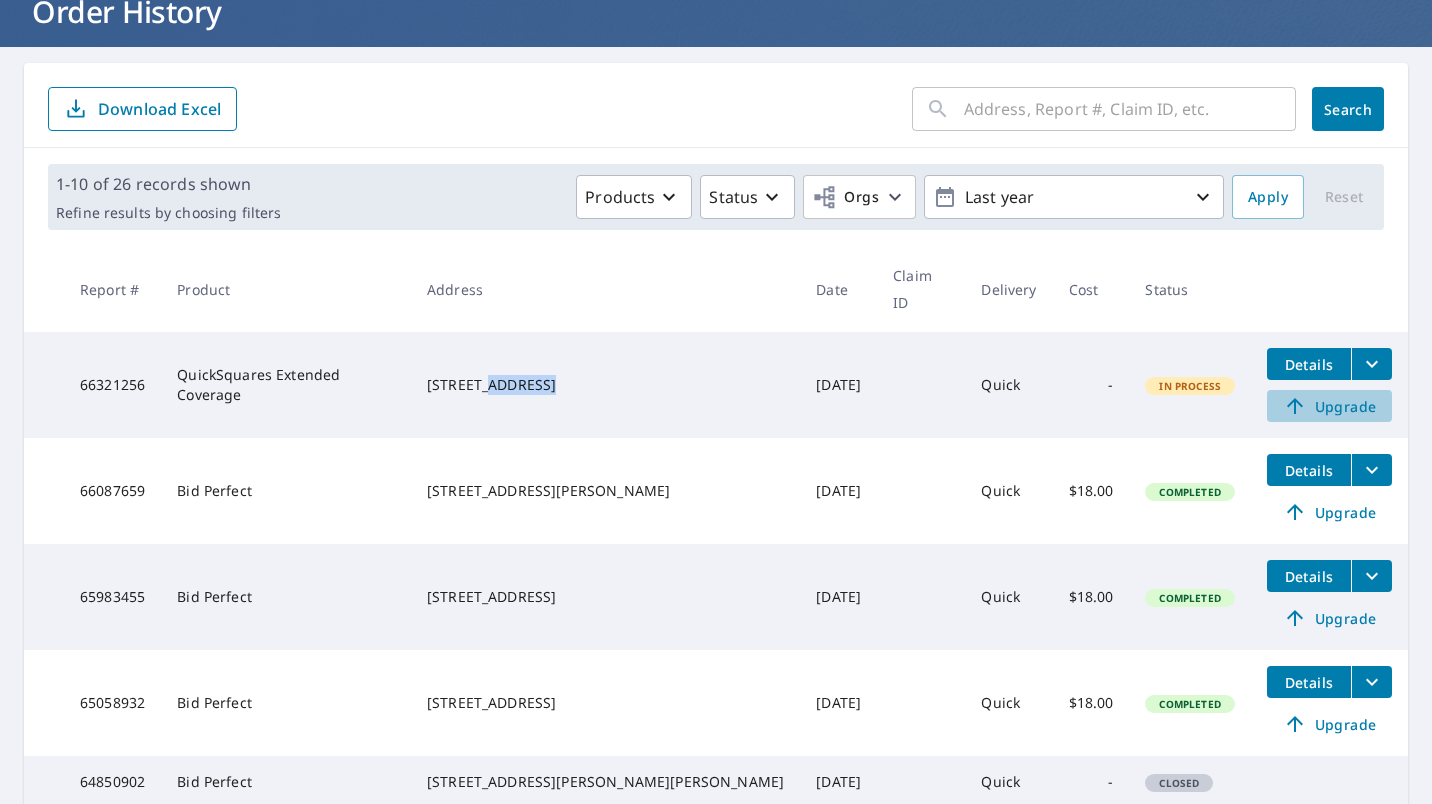 click on "Upgrade" at bounding box center (1329, 406) 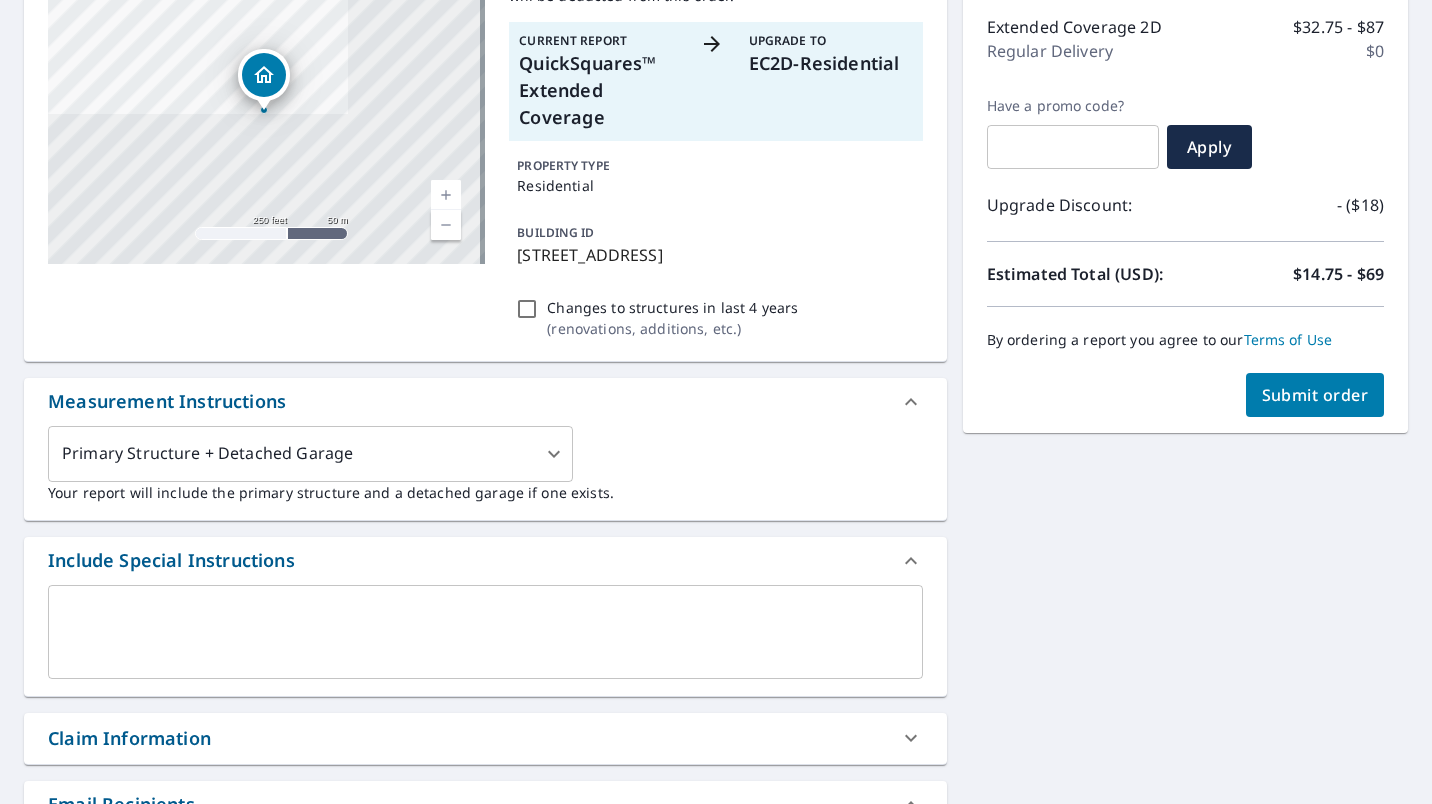 scroll, scrollTop: 0, scrollLeft: 0, axis: both 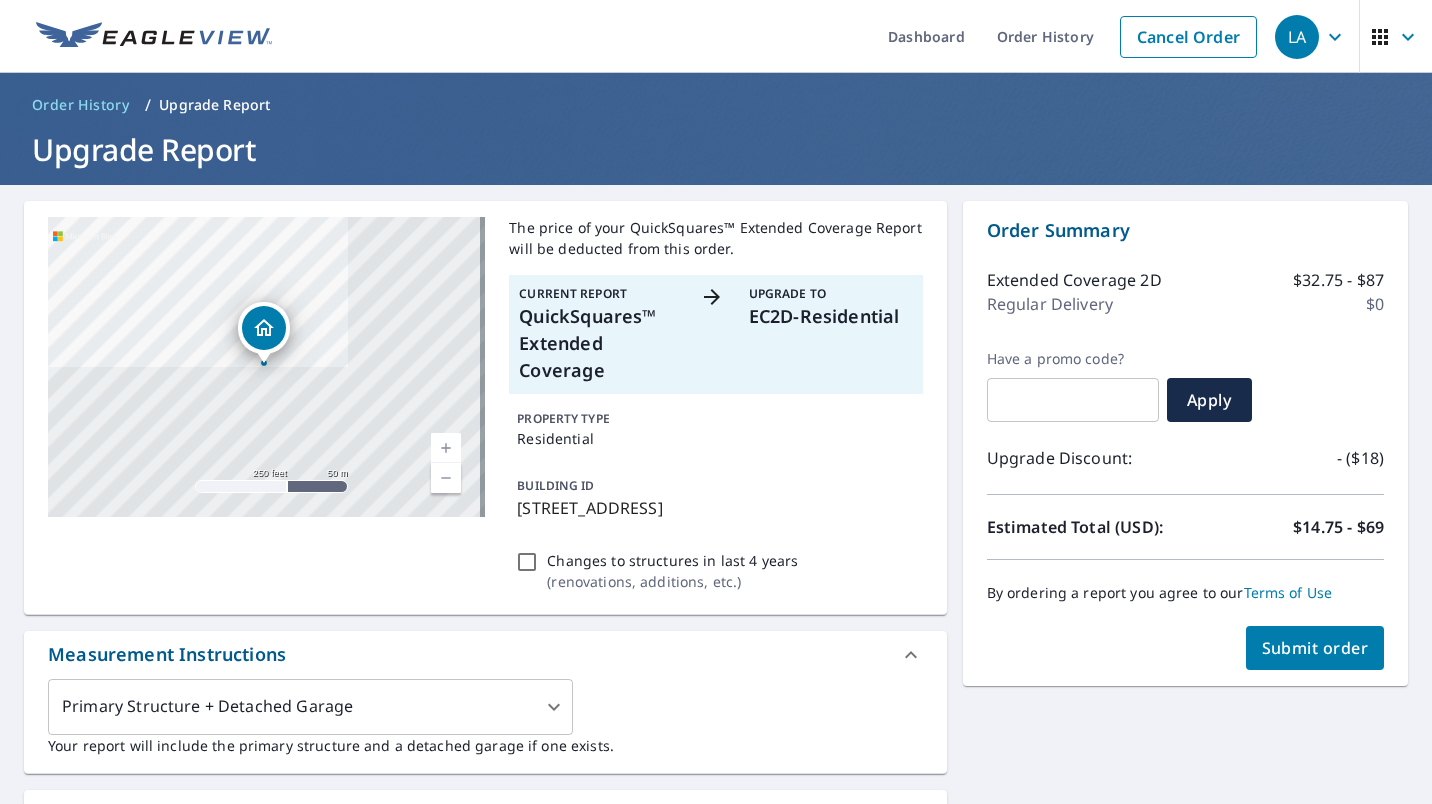 click on "Order History" at bounding box center (80, 105) 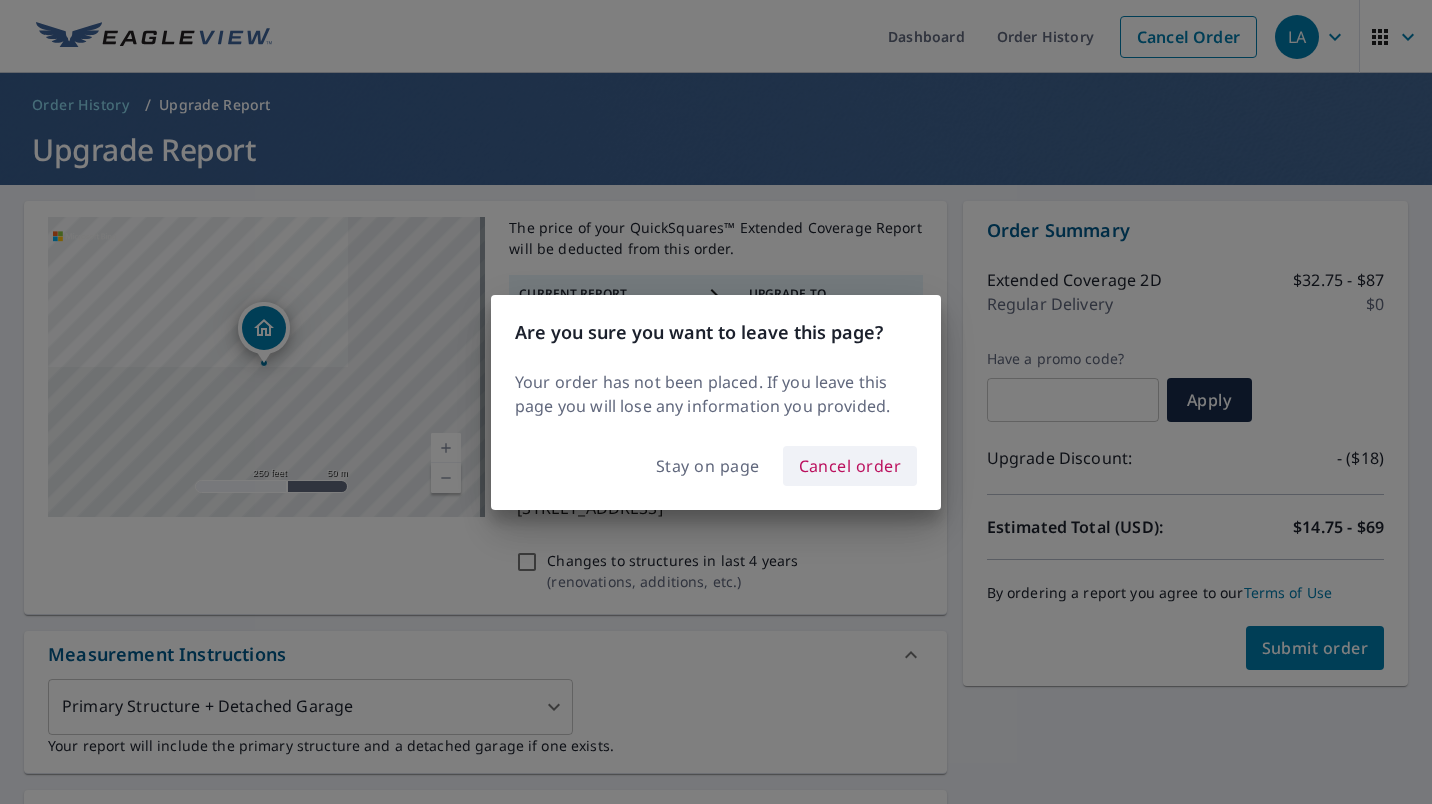 click on "Cancel order" at bounding box center [850, 466] 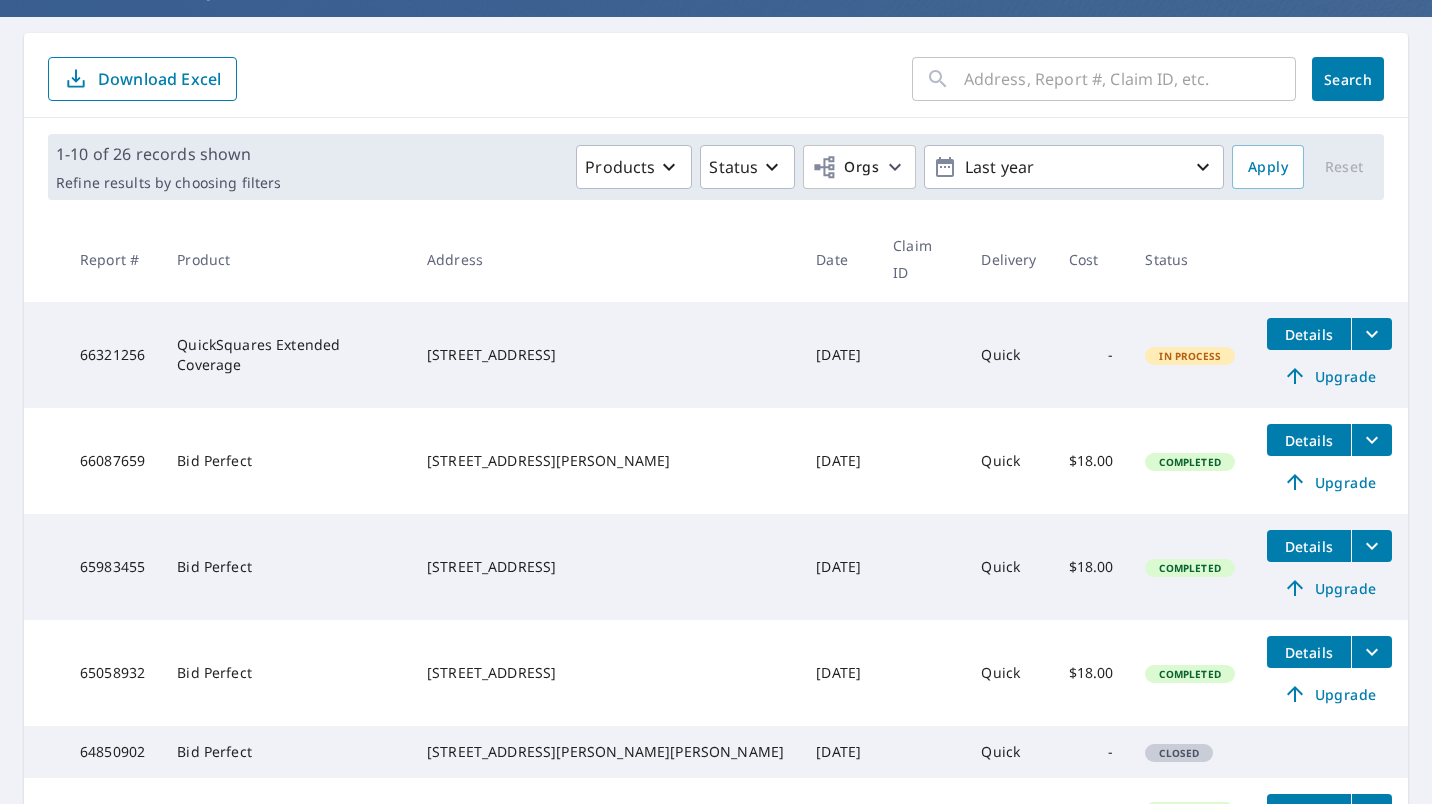 scroll, scrollTop: 0, scrollLeft: 0, axis: both 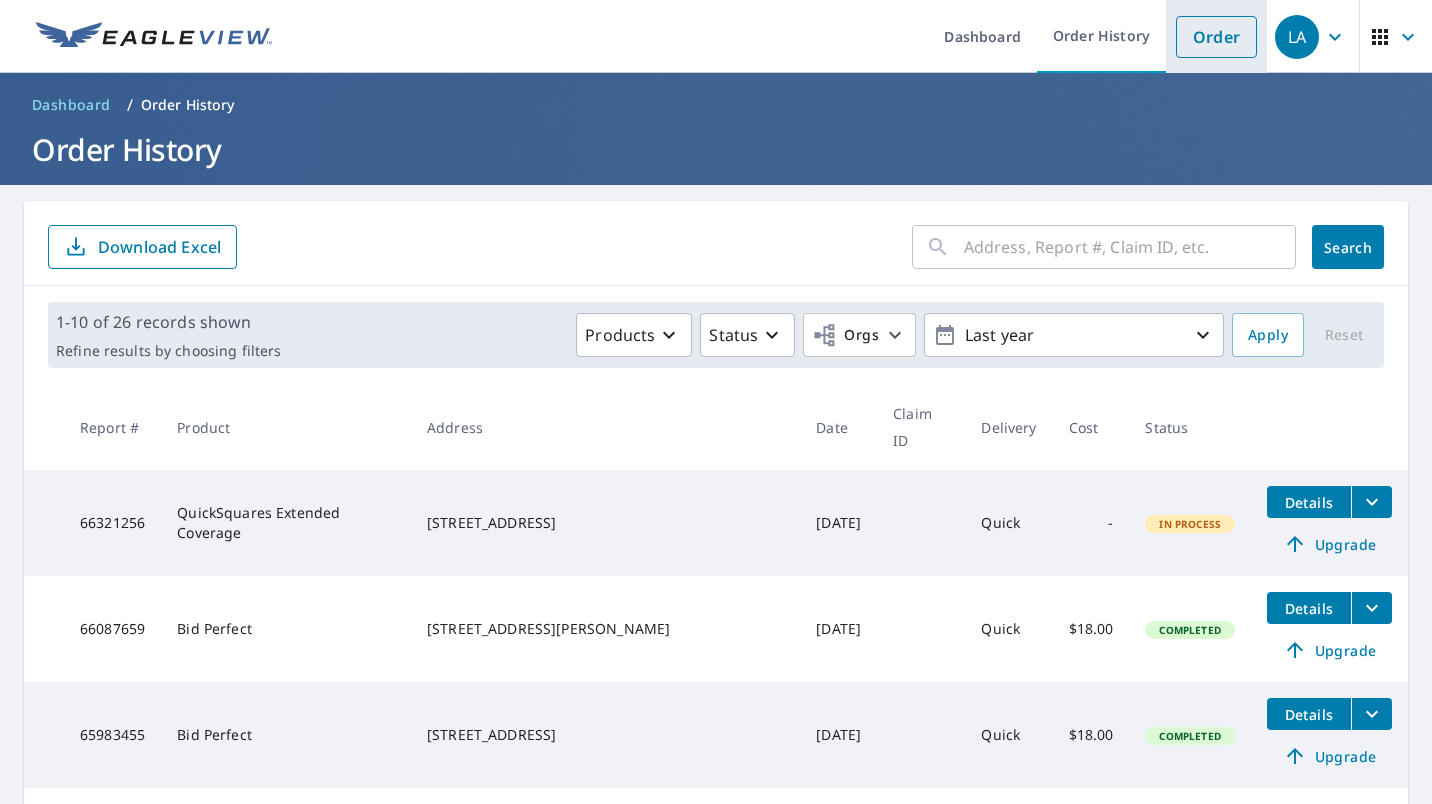 click on "Order" at bounding box center (1216, 37) 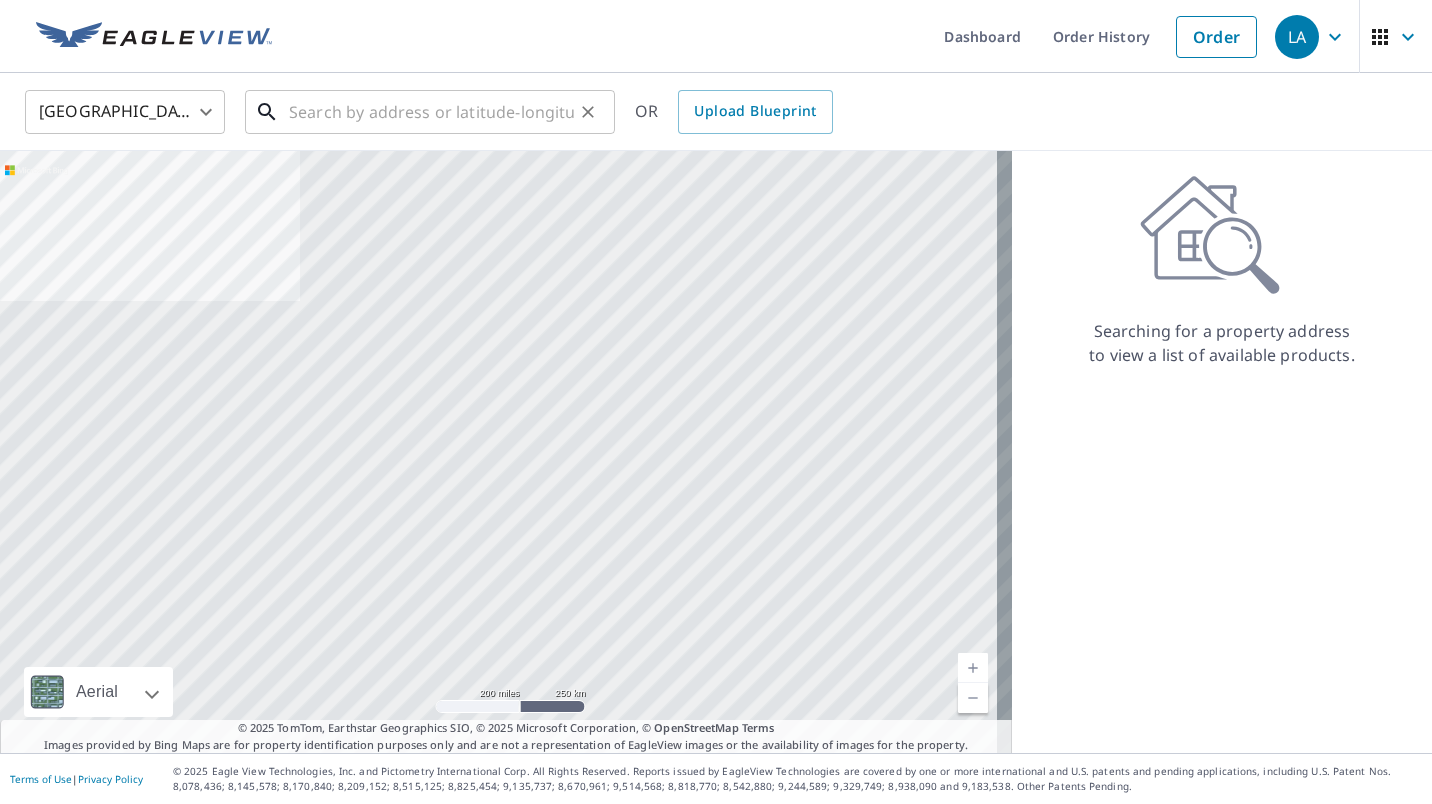 click at bounding box center [431, 112] 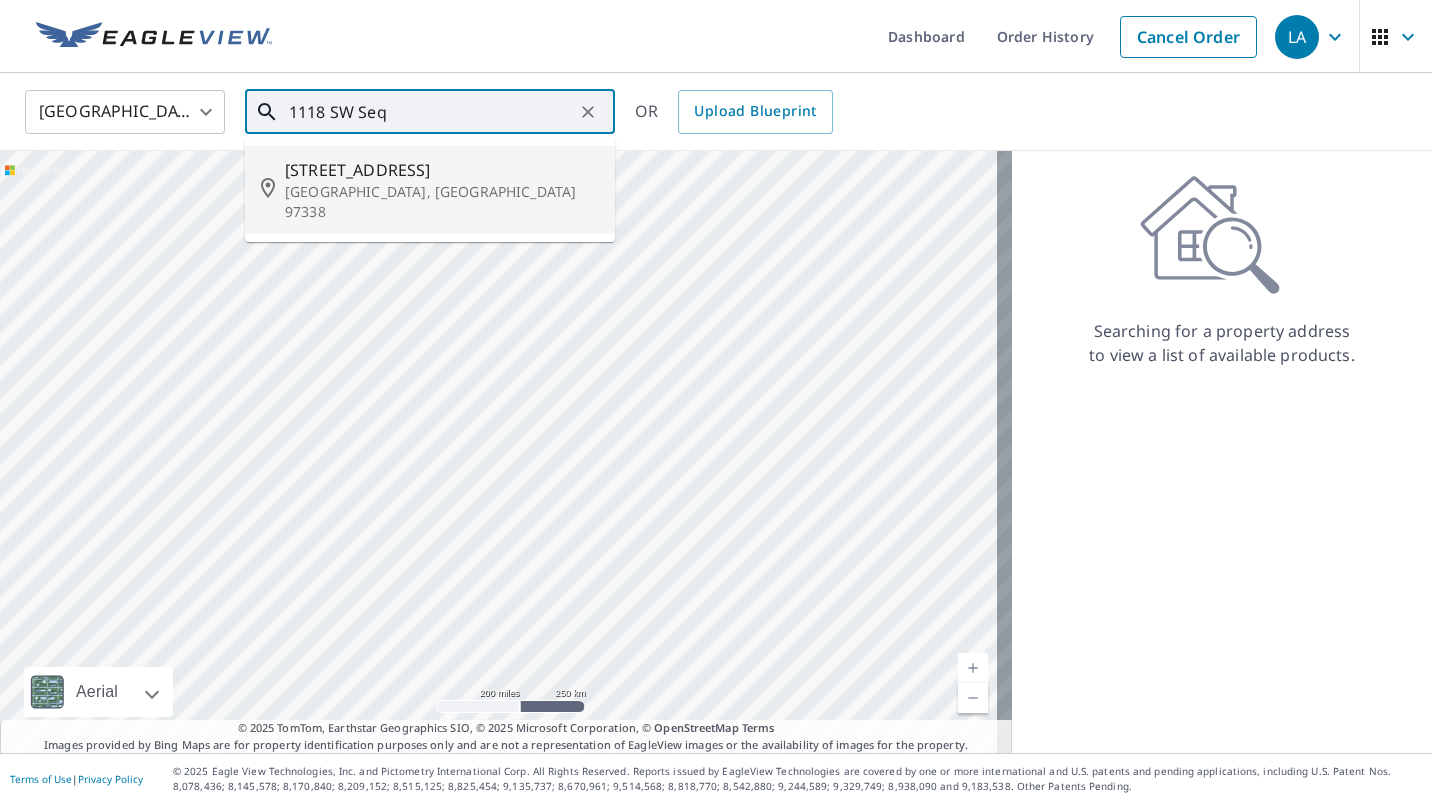 click on "[GEOGRAPHIC_DATA], [GEOGRAPHIC_DATA] 97338" at bounding box center (442, 202) 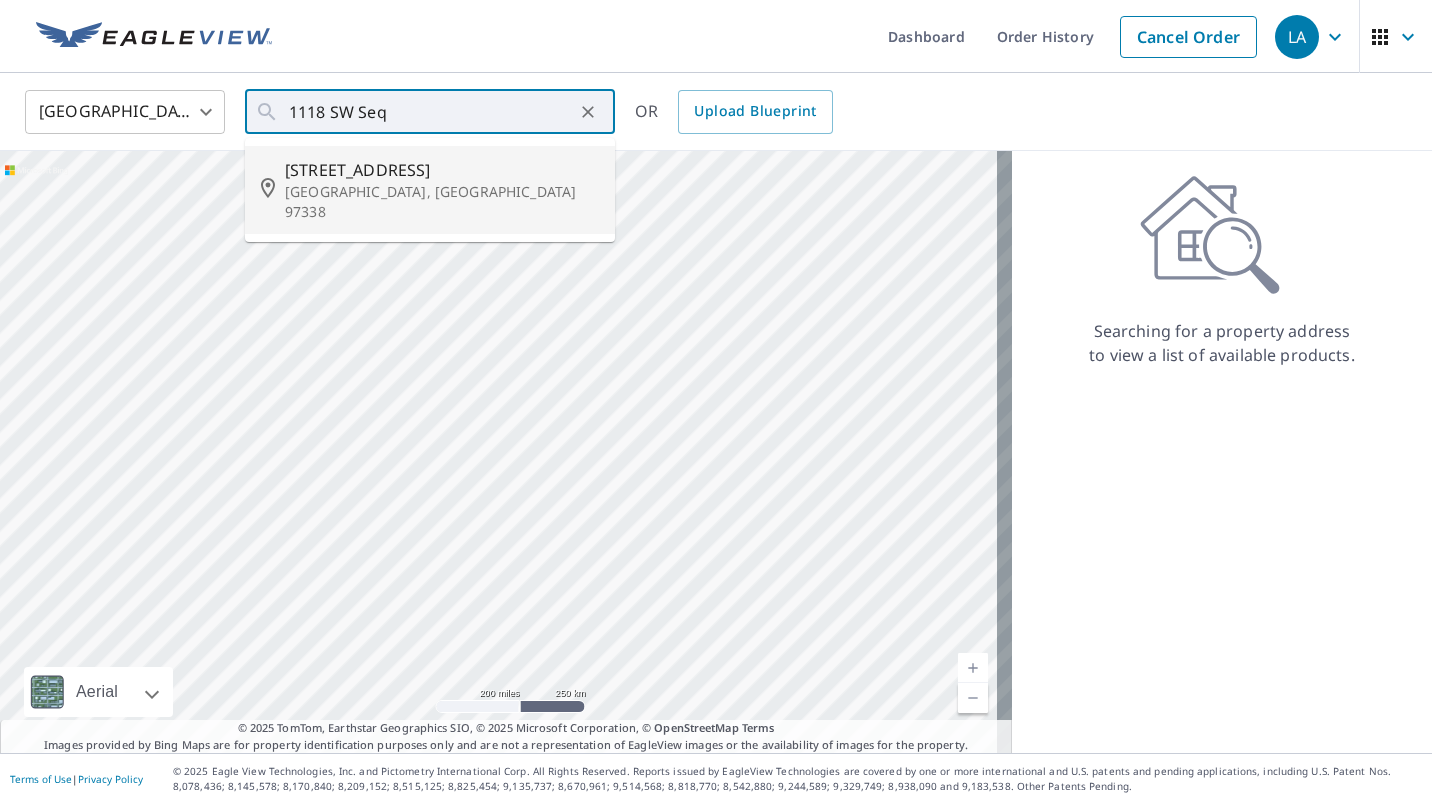 type on "[STREET_ADDRESS]" 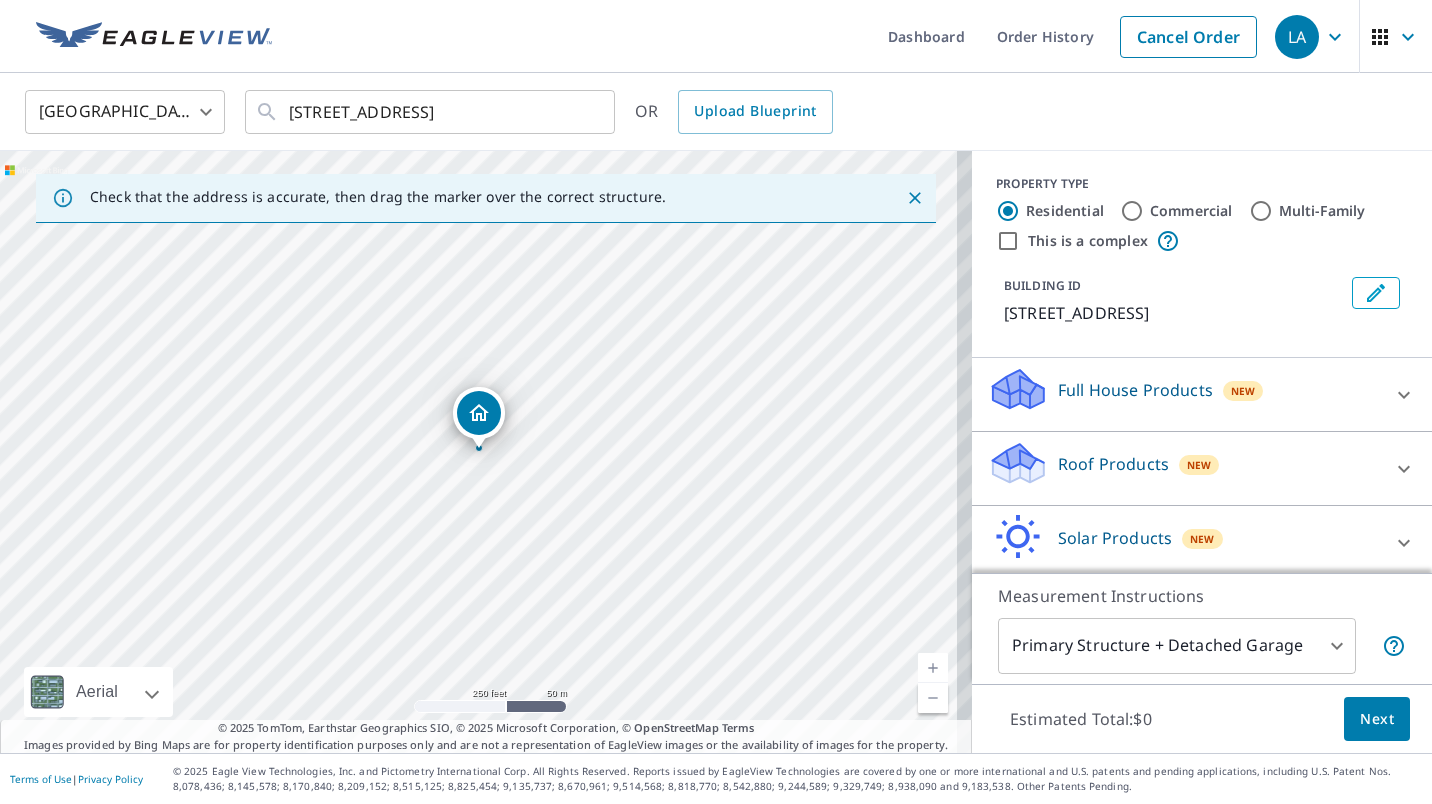 click on "New" at bounding box center [1199, 465] 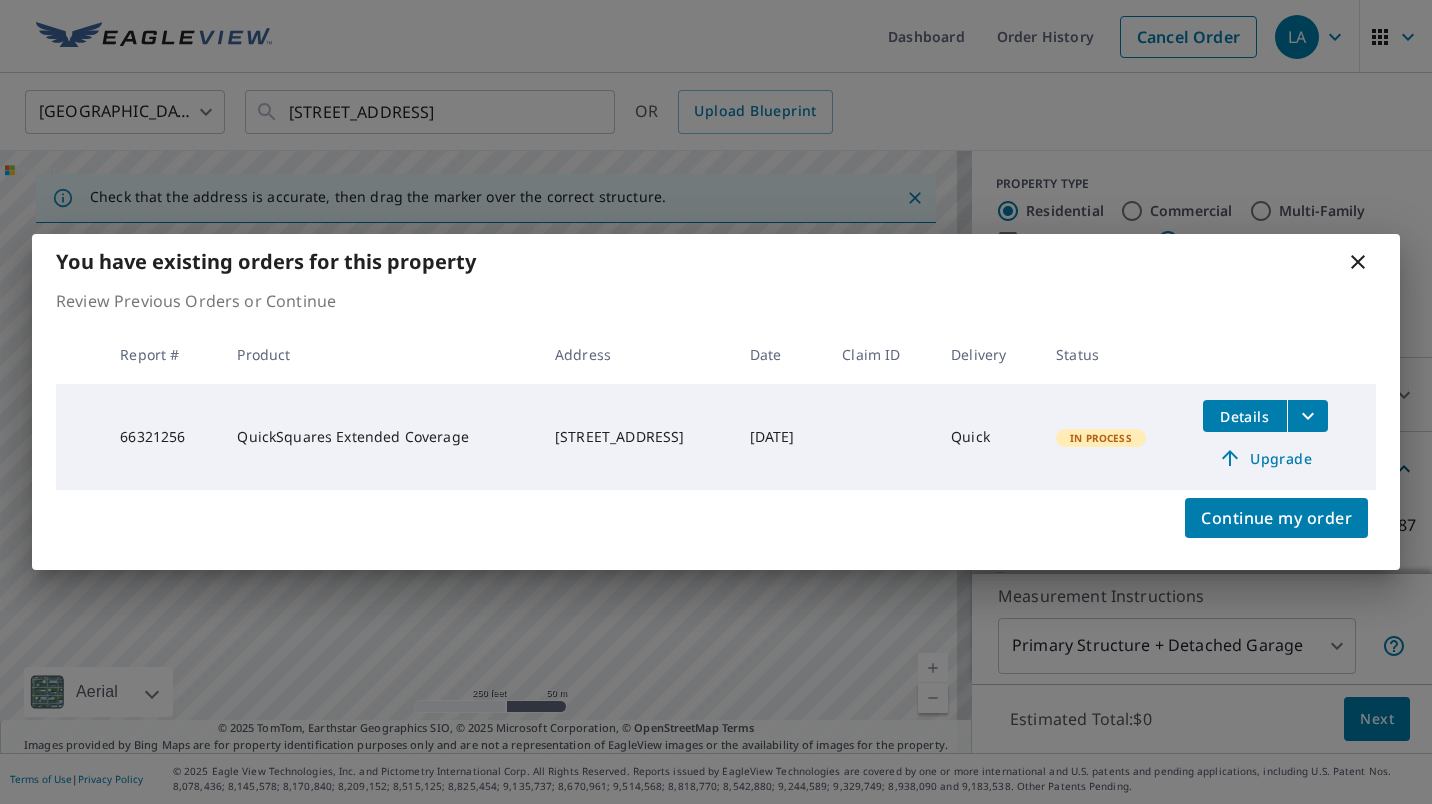 click 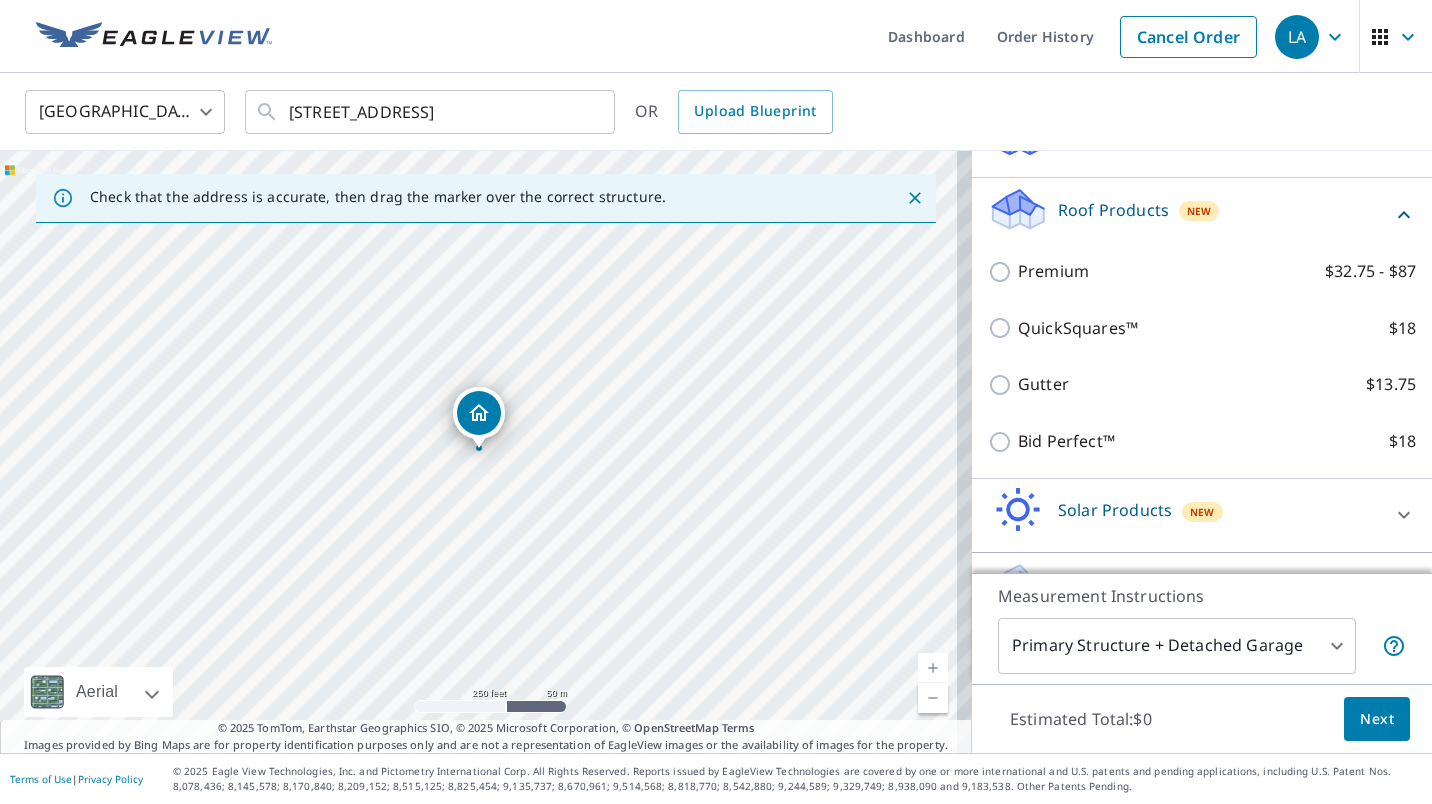 scroll, scrollTop: 255, scrollLeft: 0, axis: vertical 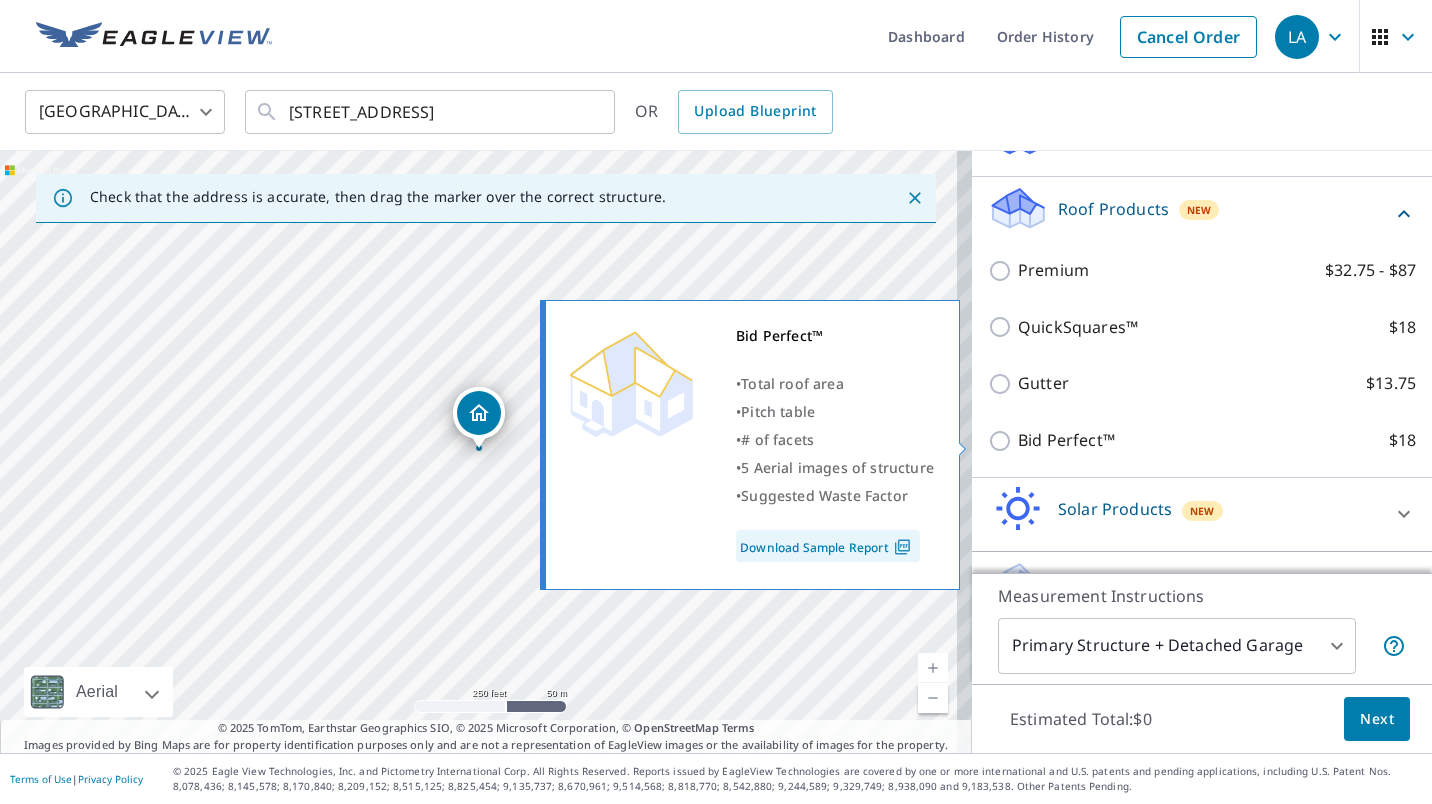 click on "Bid Perfect™ $18" at bounding box center (1217, 440) 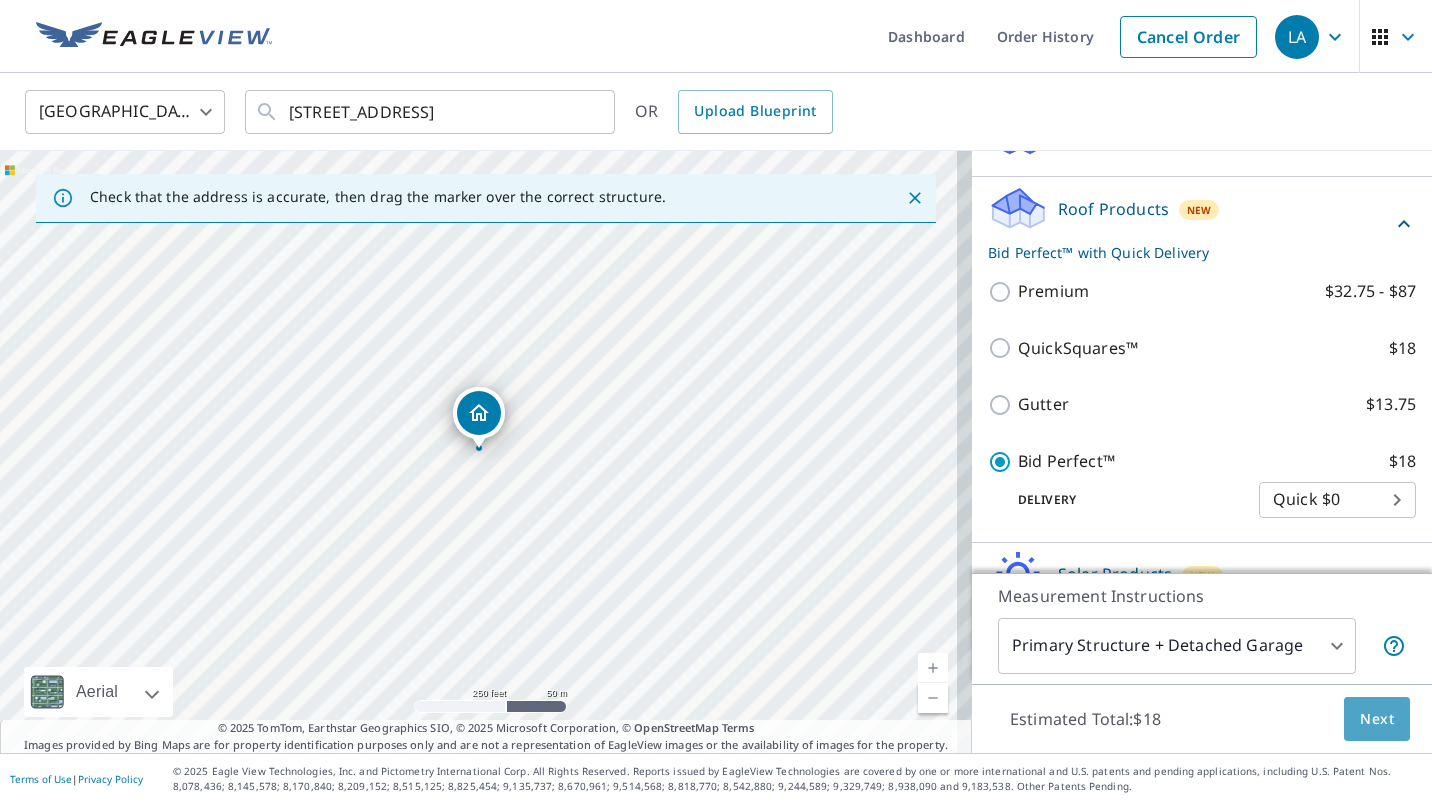 click on "Next" at bounding box center [1377, 719] 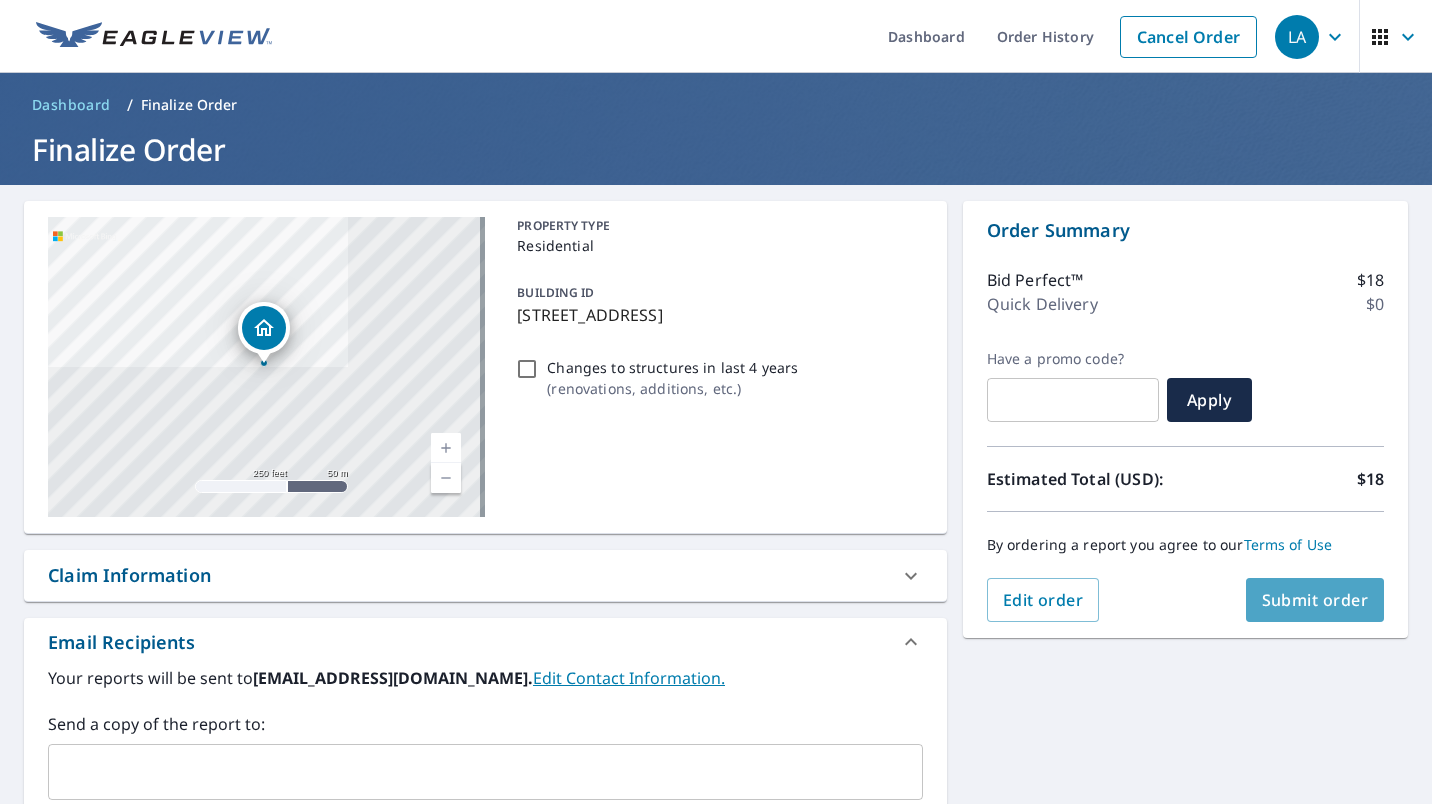 click on "Submit order" at bounding box center (1315, 600) 